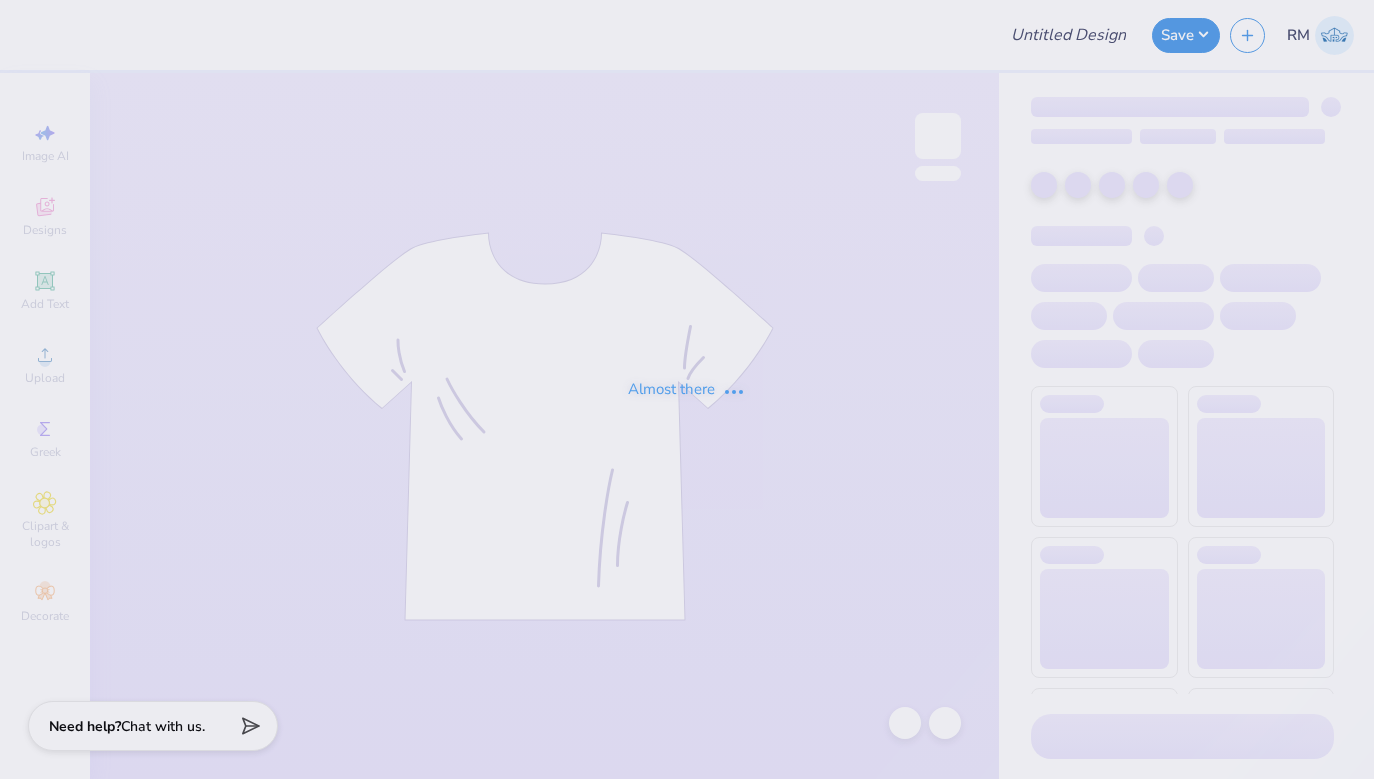 scroll, scrollTop: 0, scrollLeft: 0, axis: both 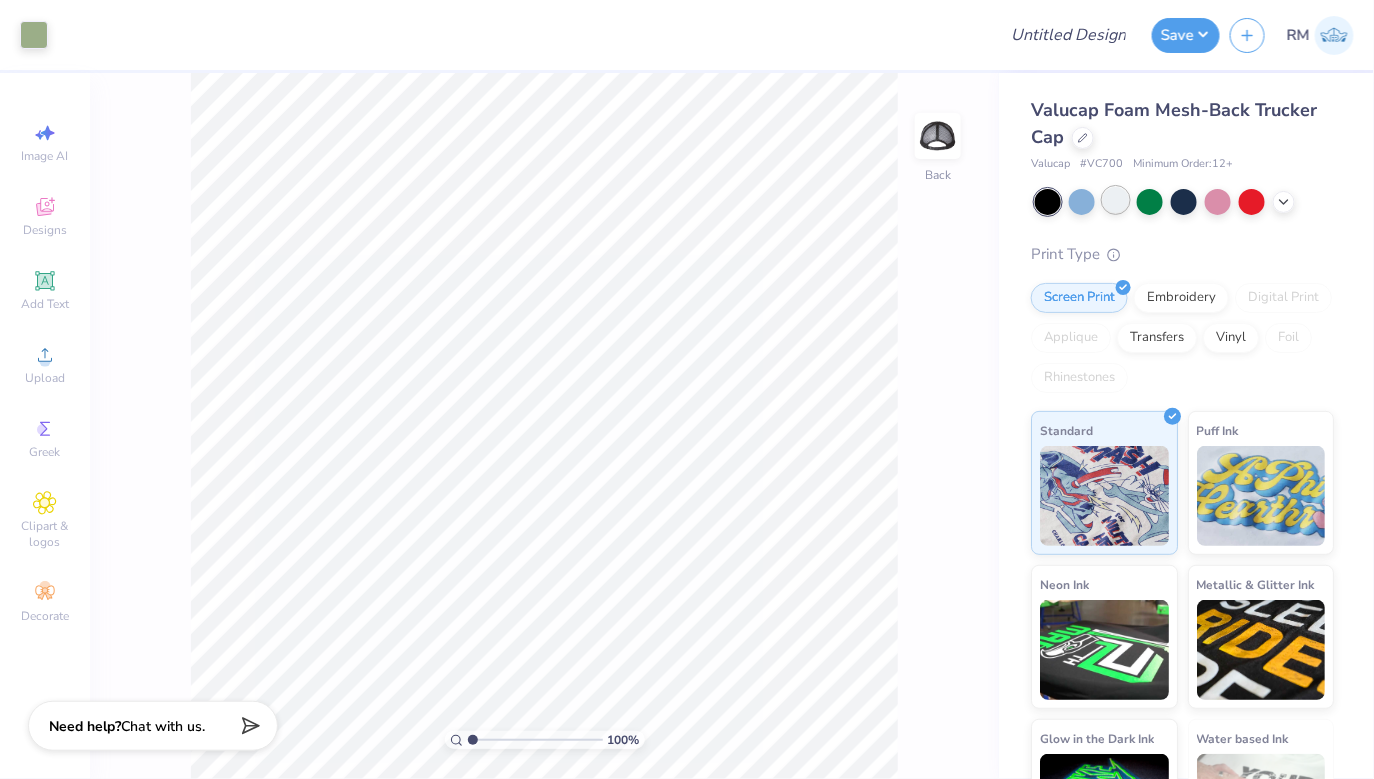 click at bounding box center (1116, 200) 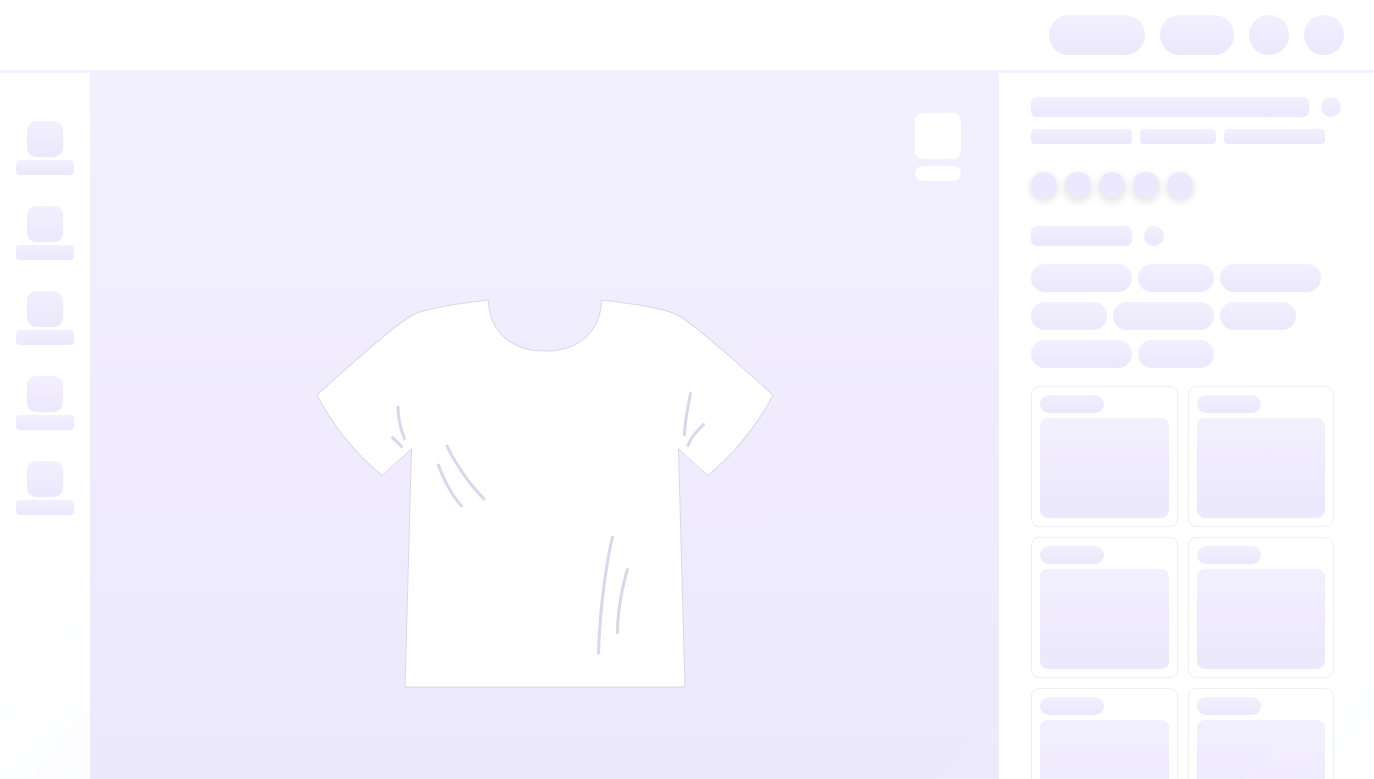 scroll, scrollTop: 0, scrollLeft: 0, axis: both 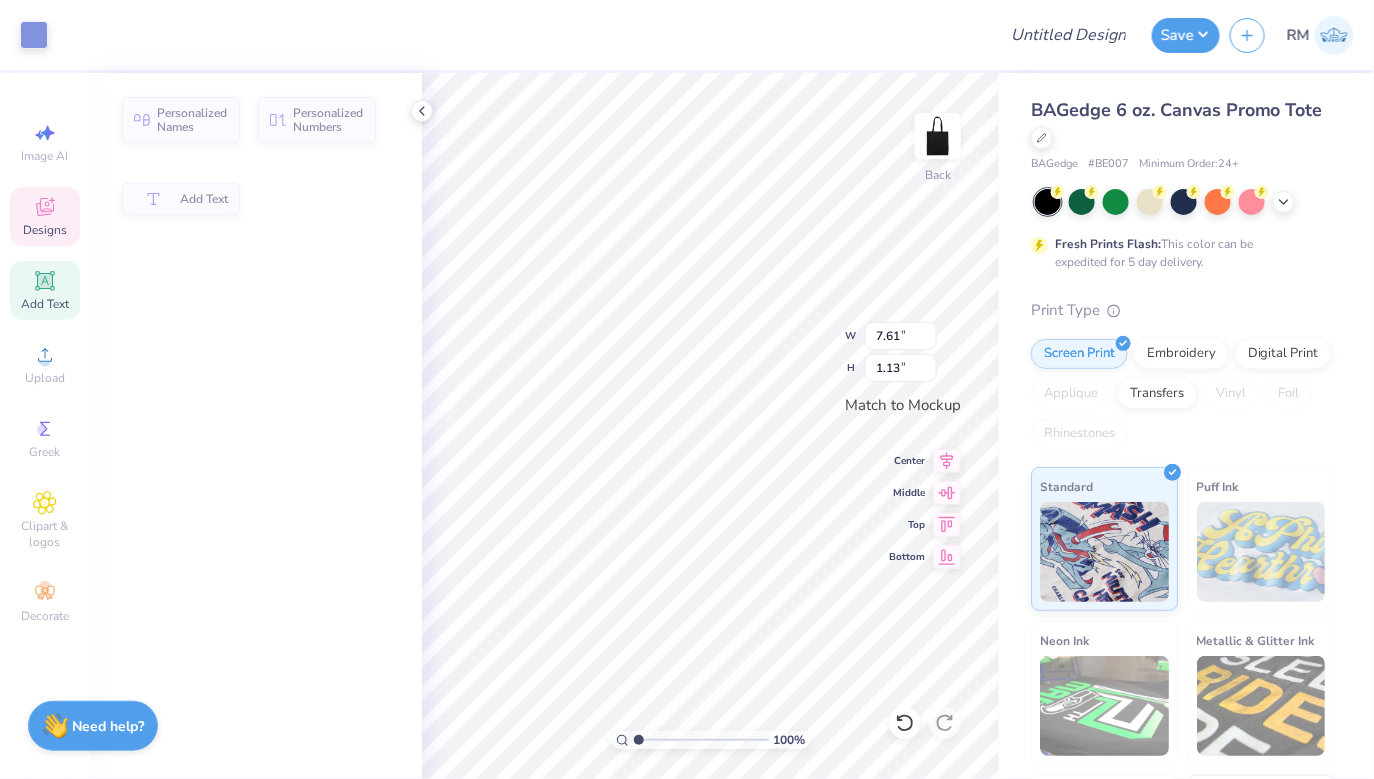 type on "7.61" 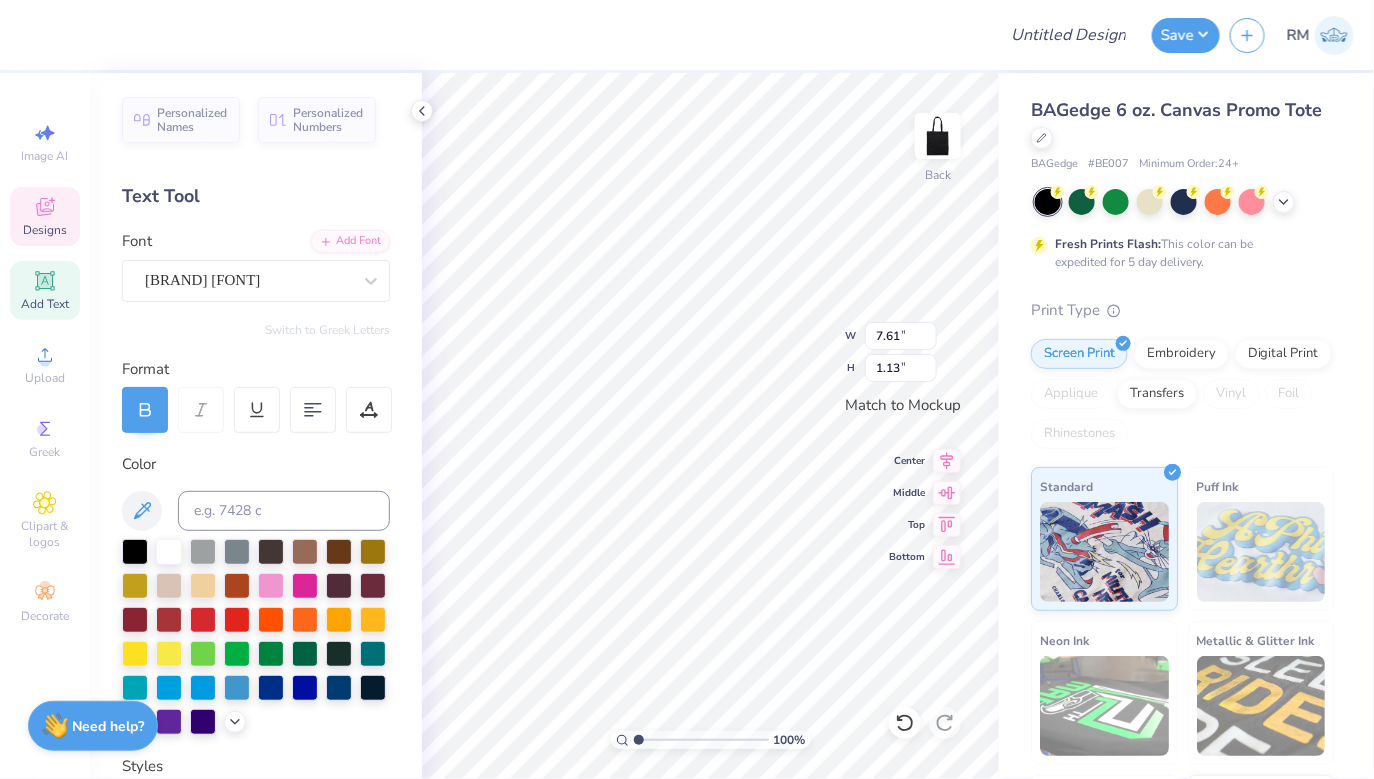 scroll, scrollTop: 0, scrollLeft: 3, axis: horizontal 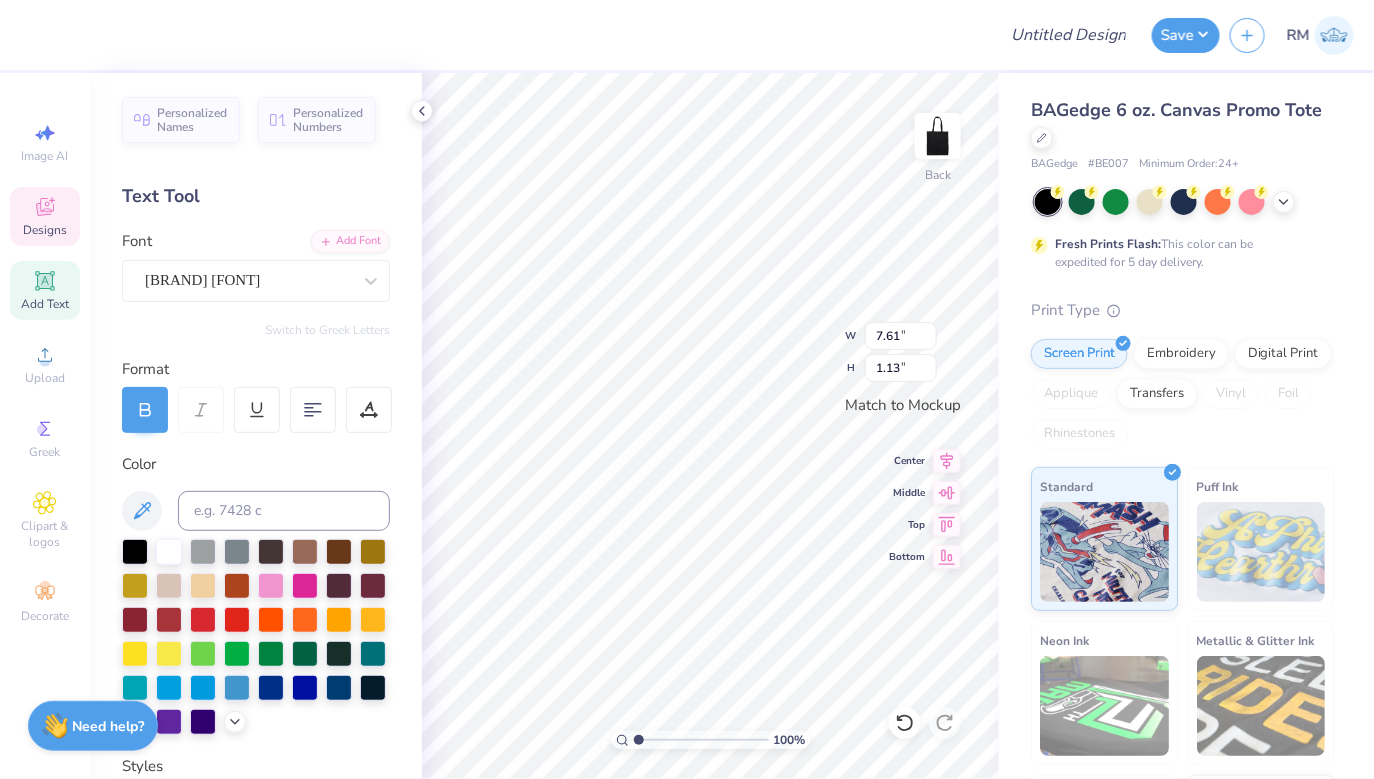 type on "Alpha Xi Delta" 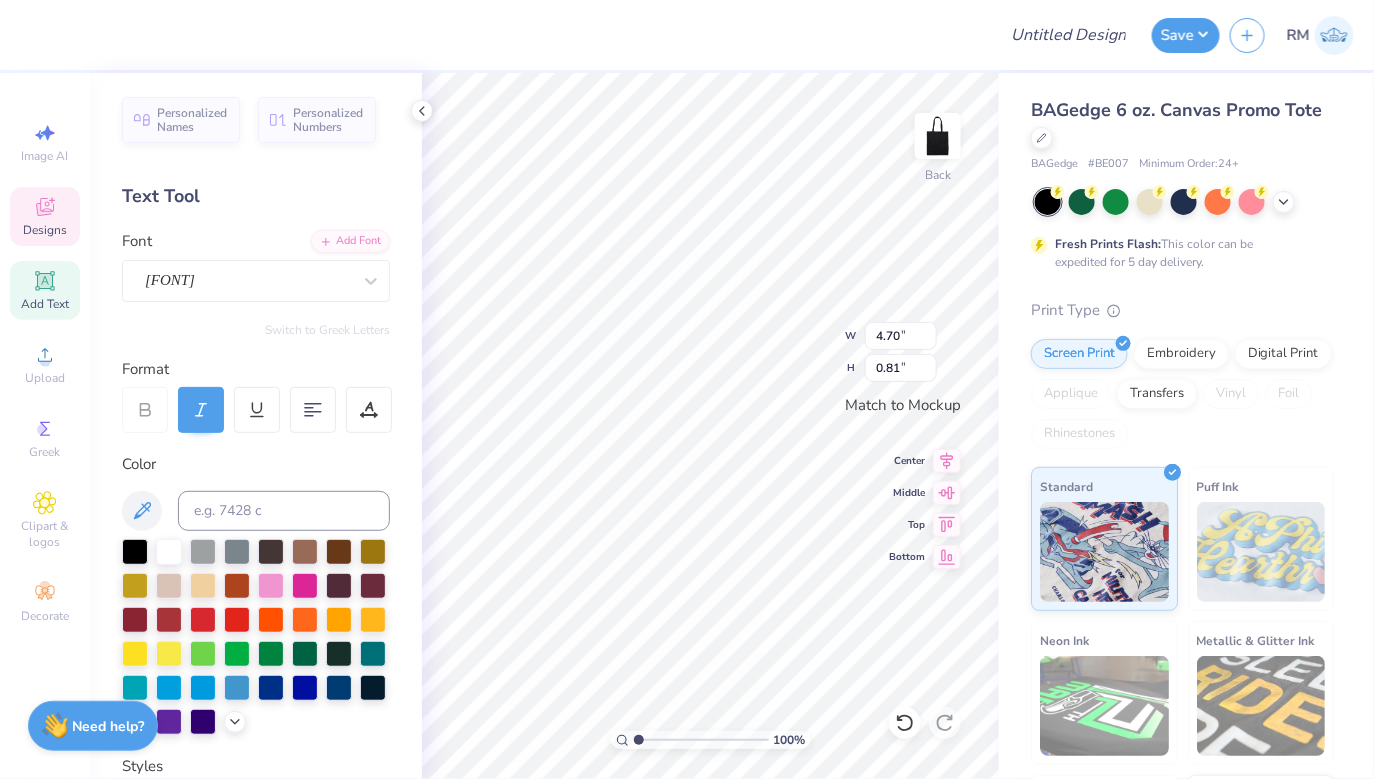scroll, scrollTop: 0, scrollLeft: 0, axis: both 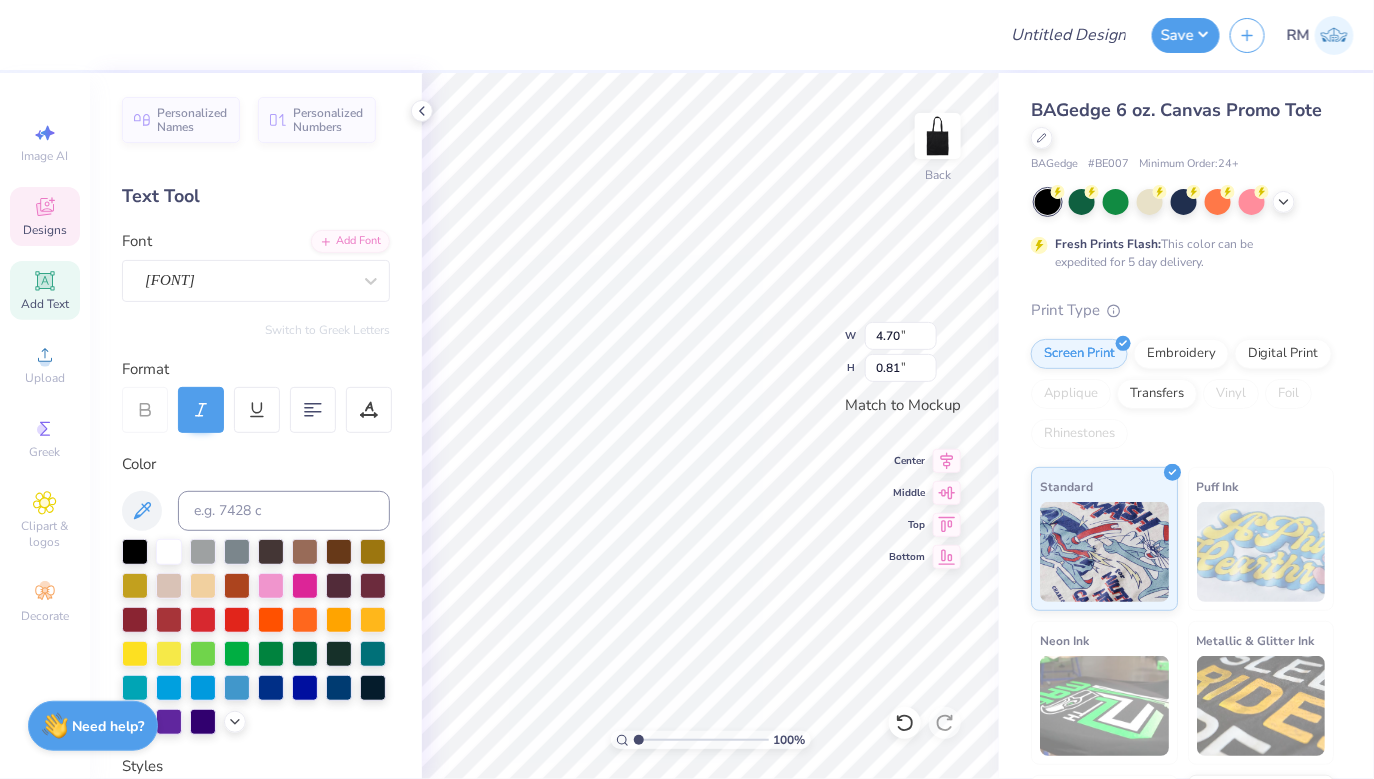 type on "[alpha xi delta]" 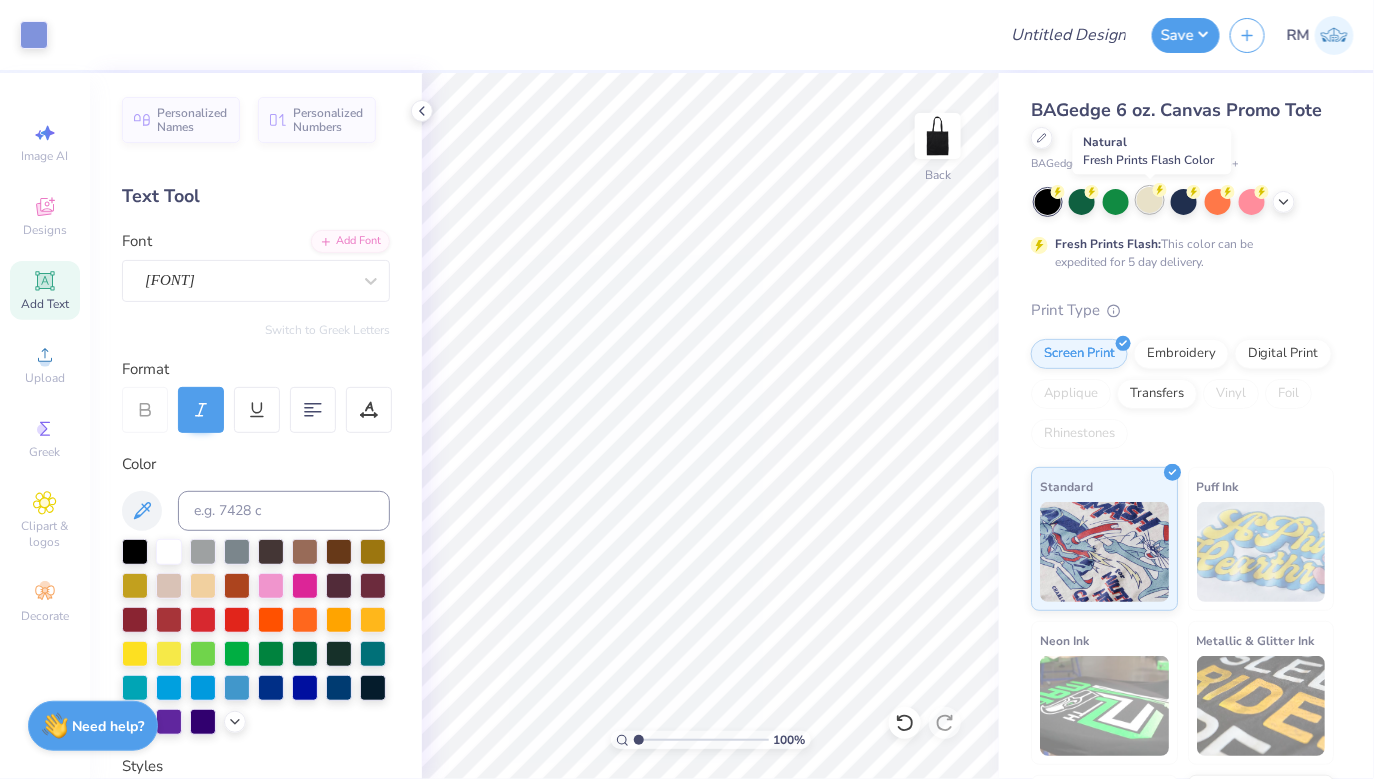 click at bounding box center [1150, 200] 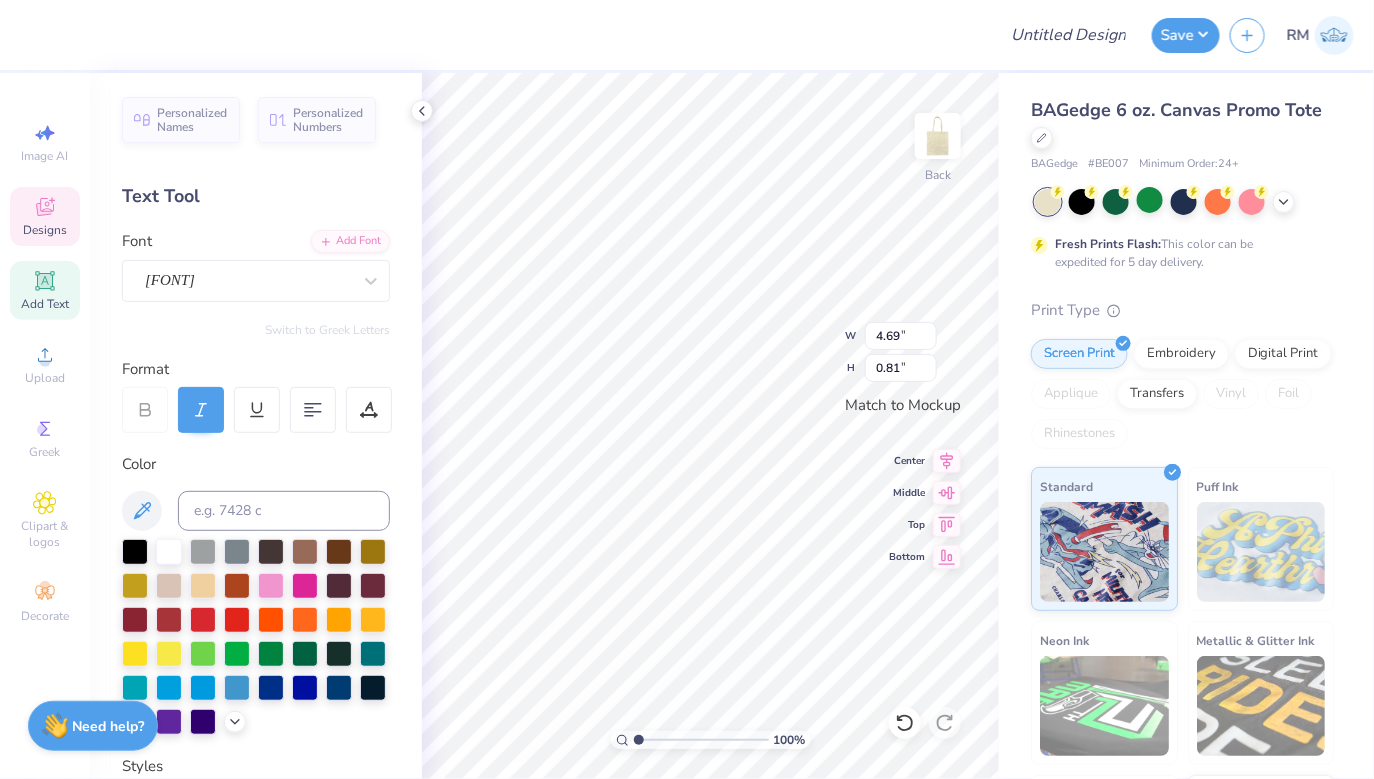 type on "7.75" 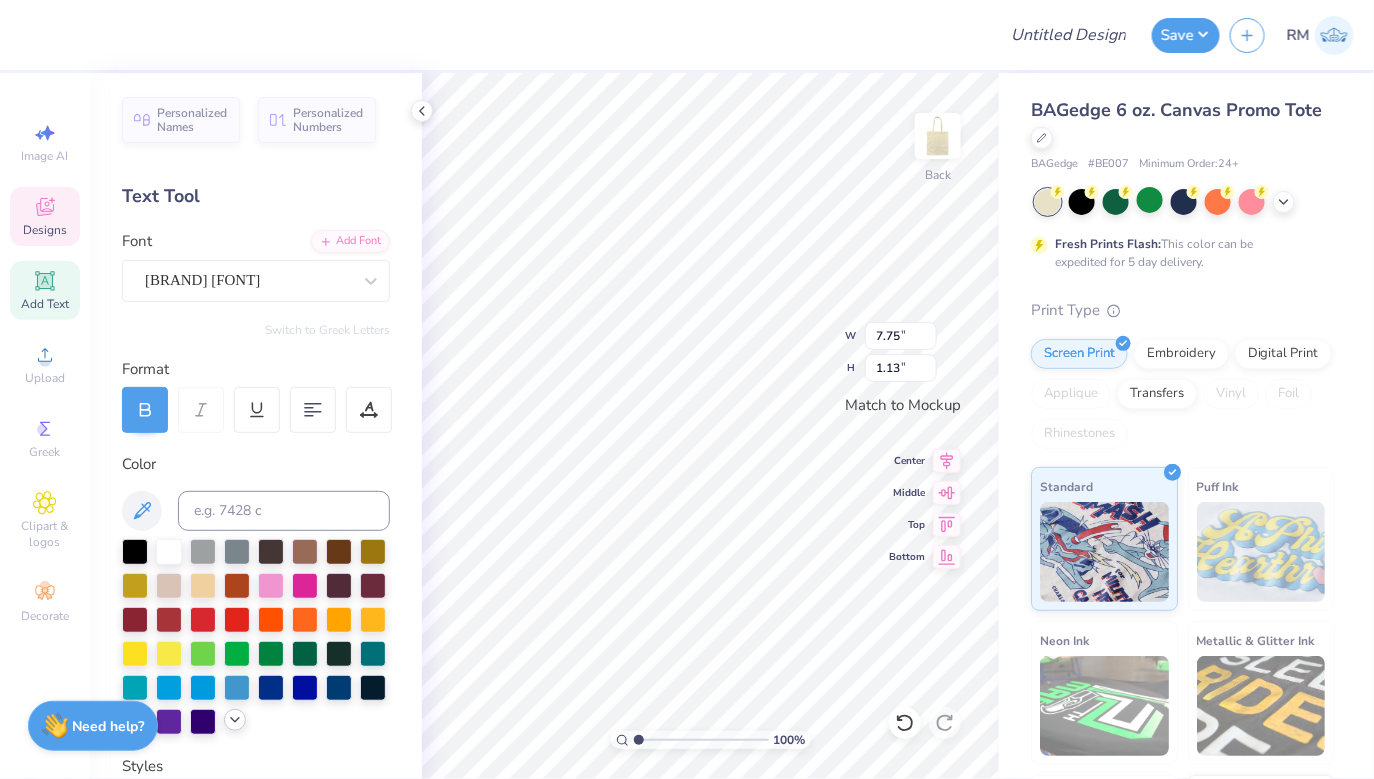 click 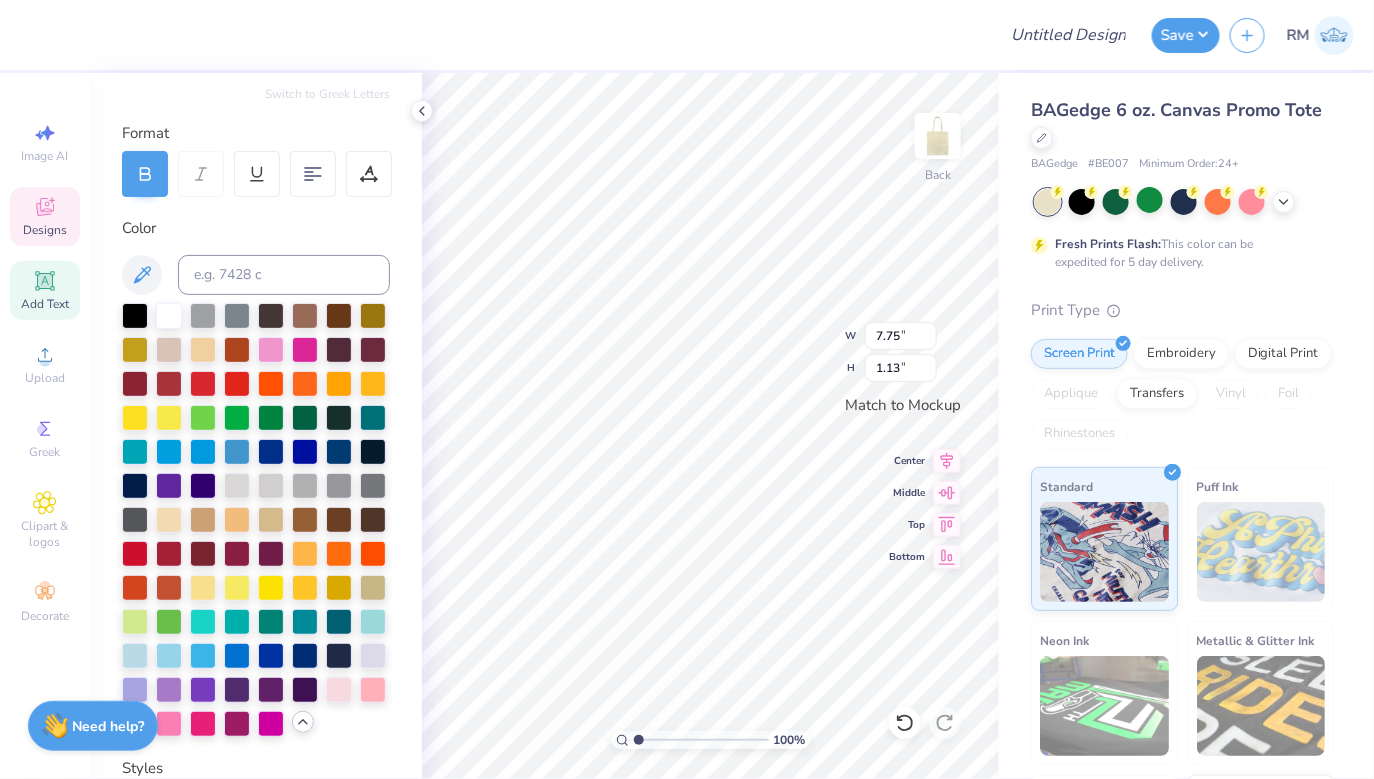 scroll, scrollTop: 0, scrollLeft: 0, axis: both 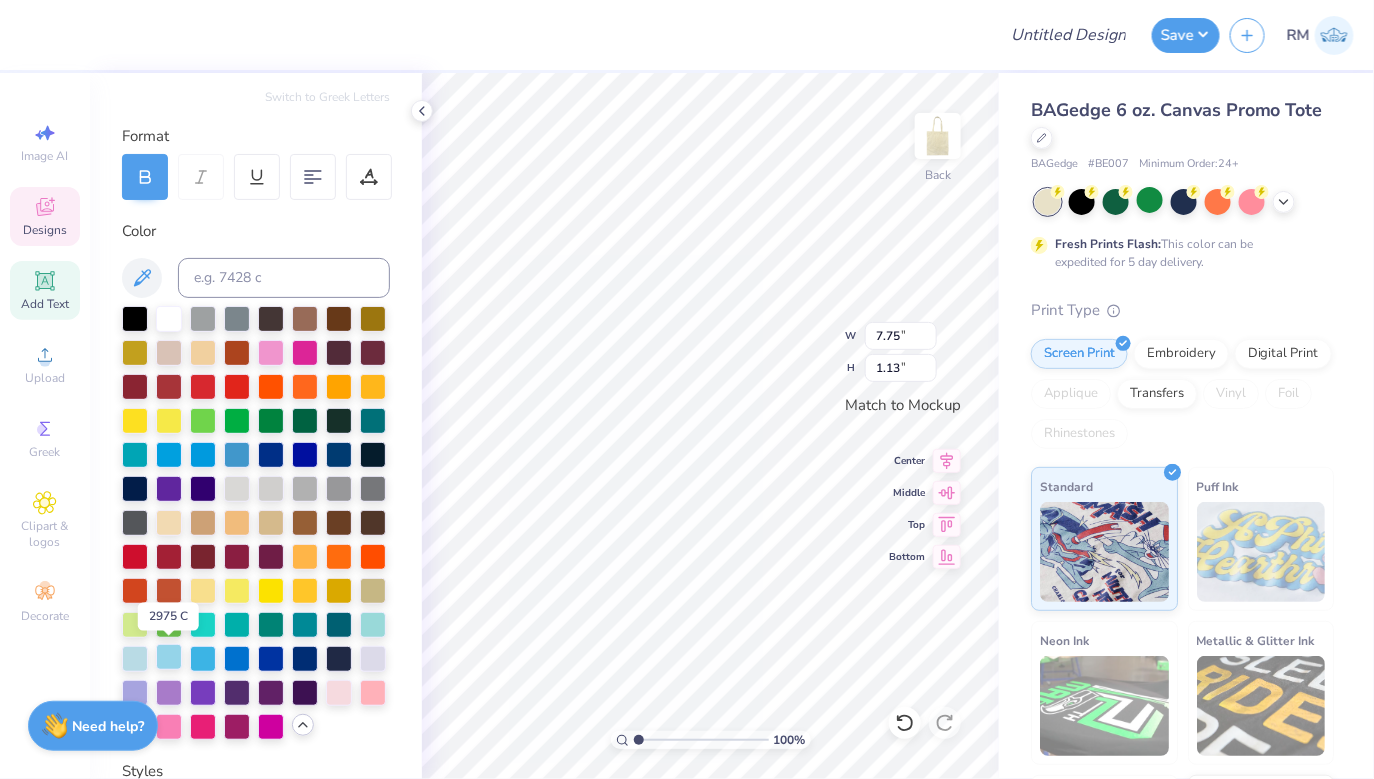 click at bounding box center (169, 657) 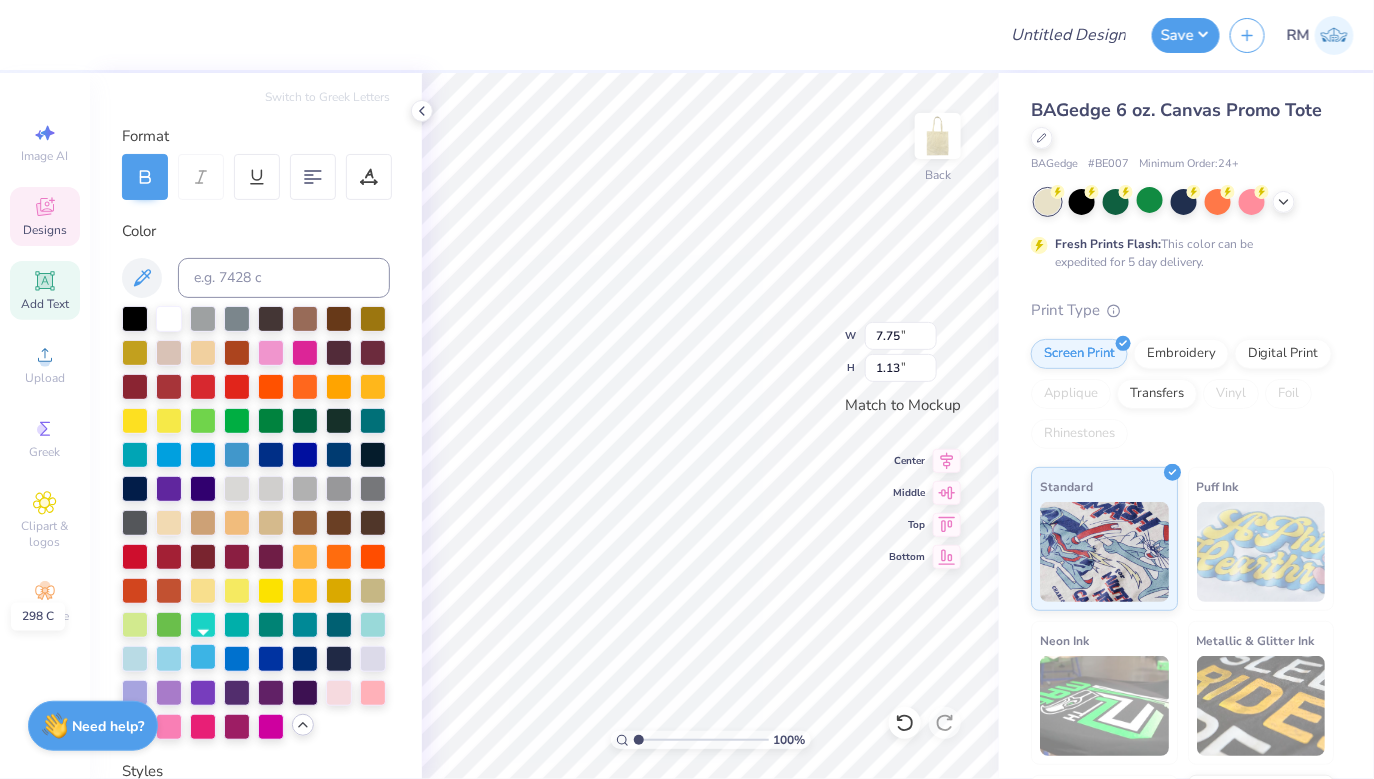 click at bounding box center (203, 657) 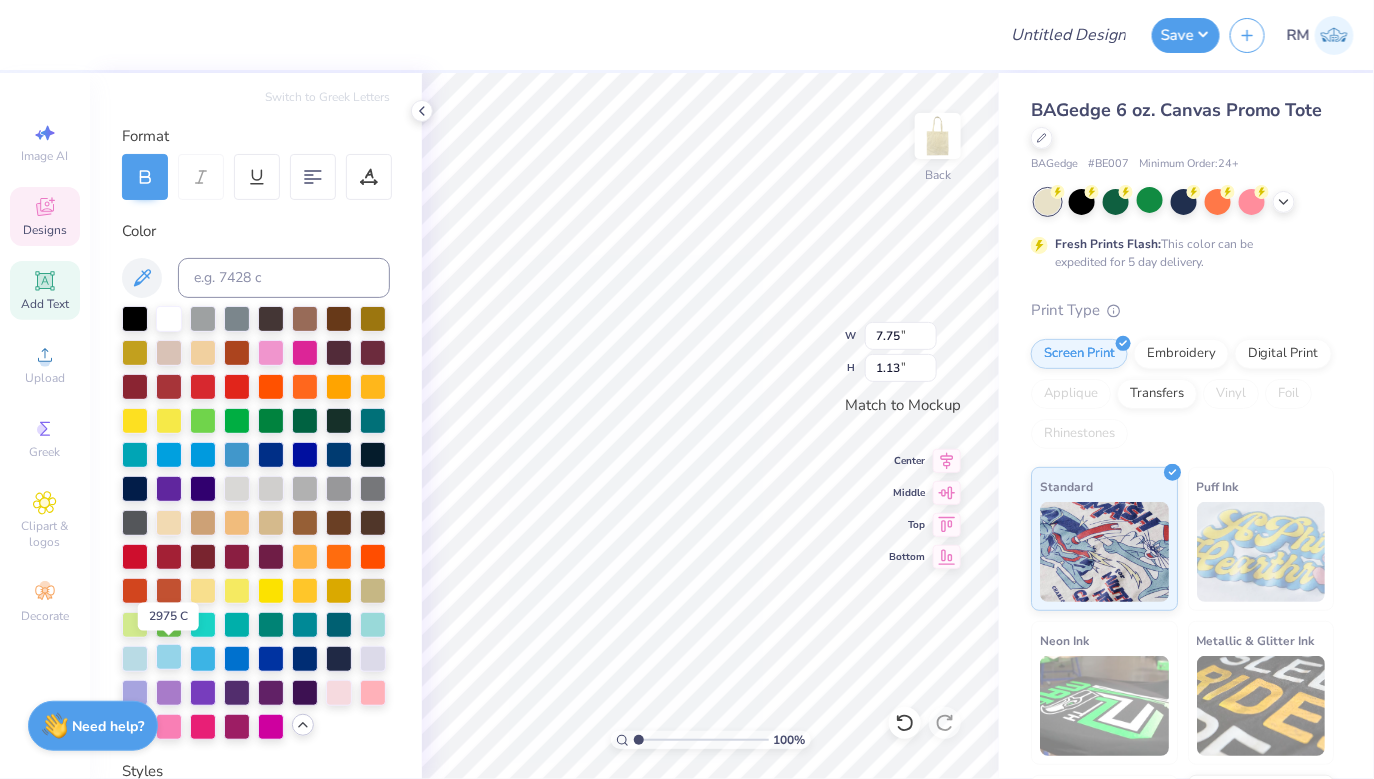 click at bounding box center (169, 657) 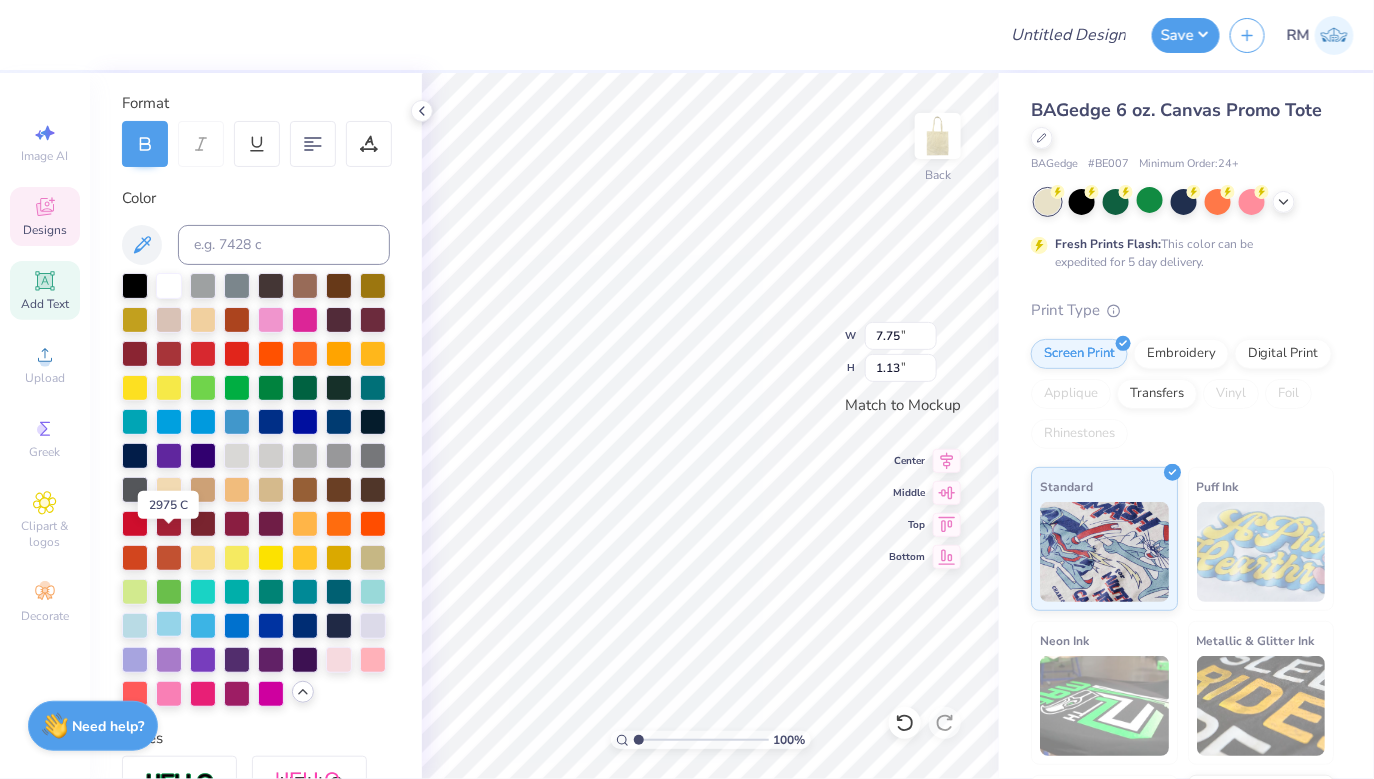 scroll, scrollTop: 197, scrollLeft: 0, axis: vertical 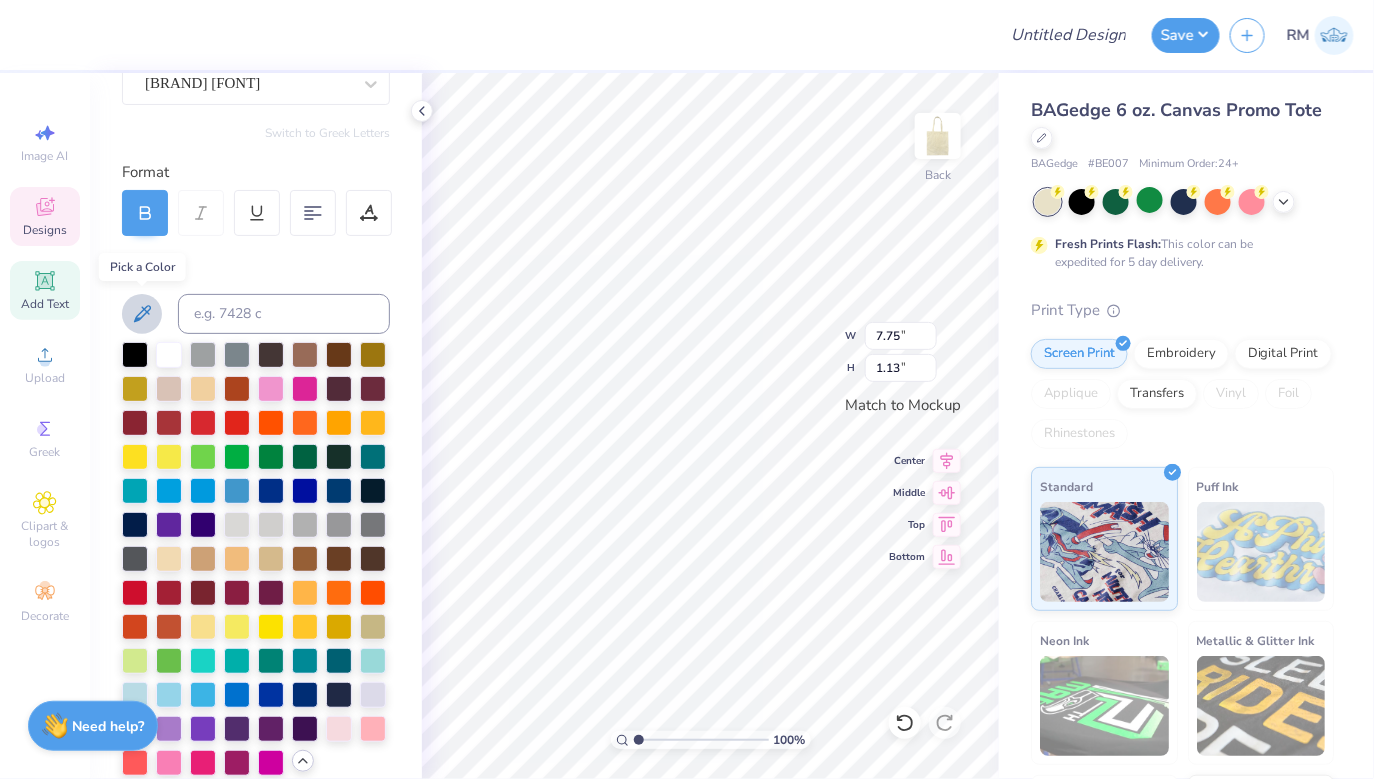 click 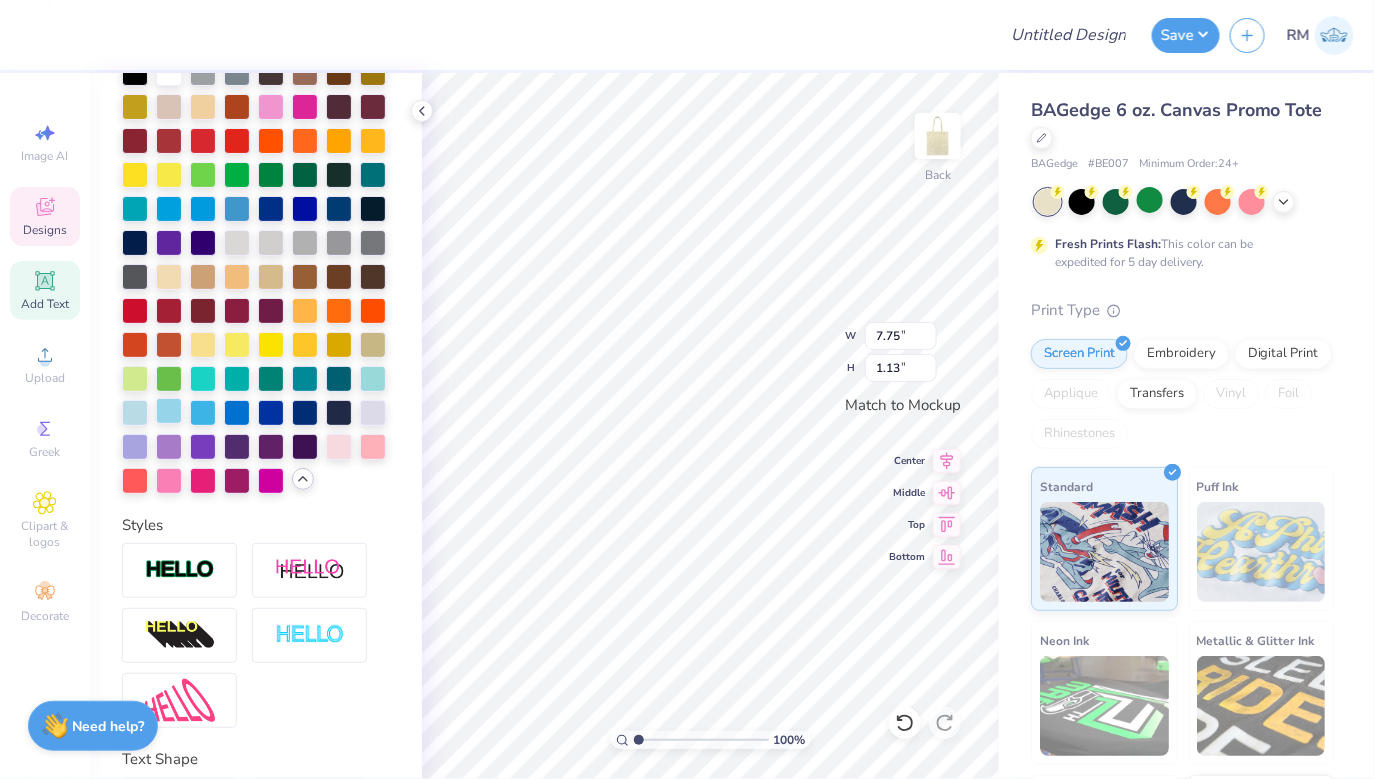 click at bounding box center [169, 411] 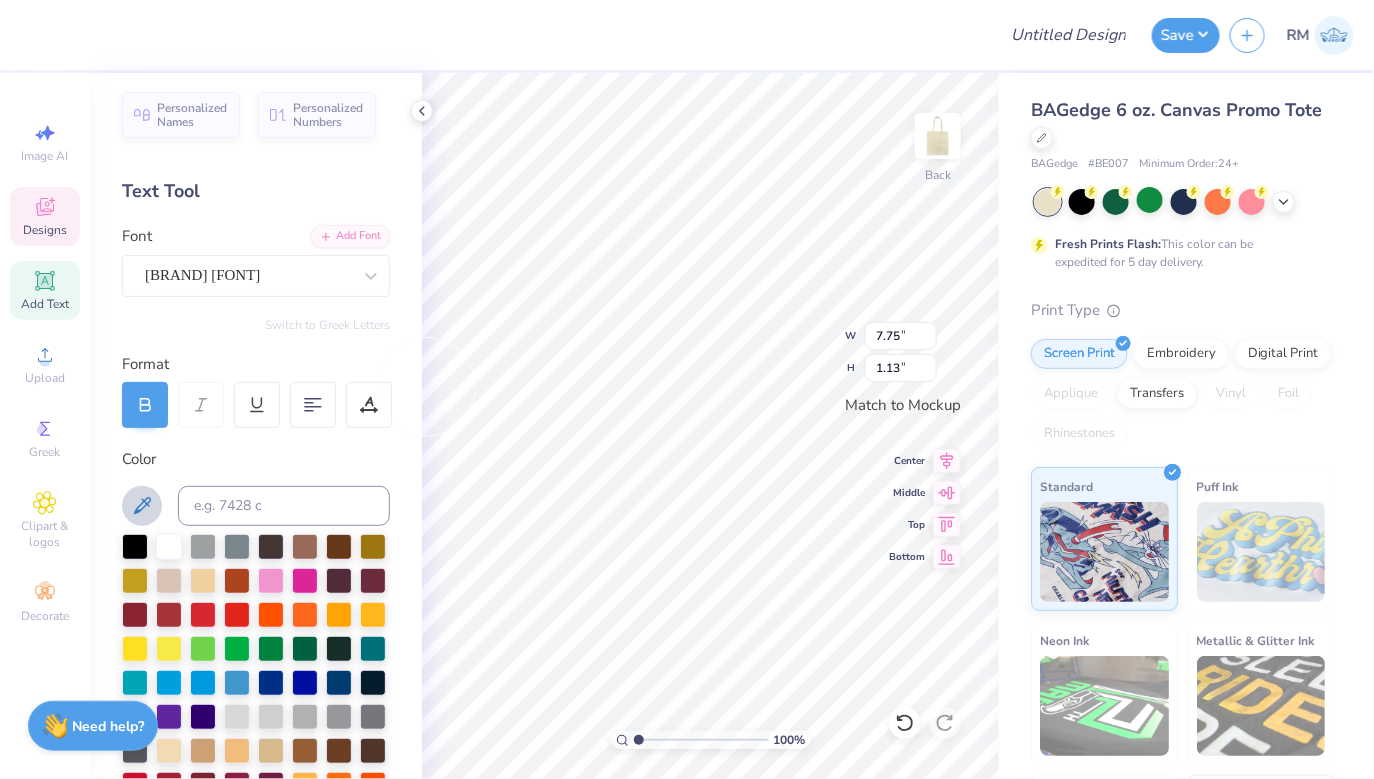 scroll, scrollTop: 0, scrollLeft: 0, axis: both 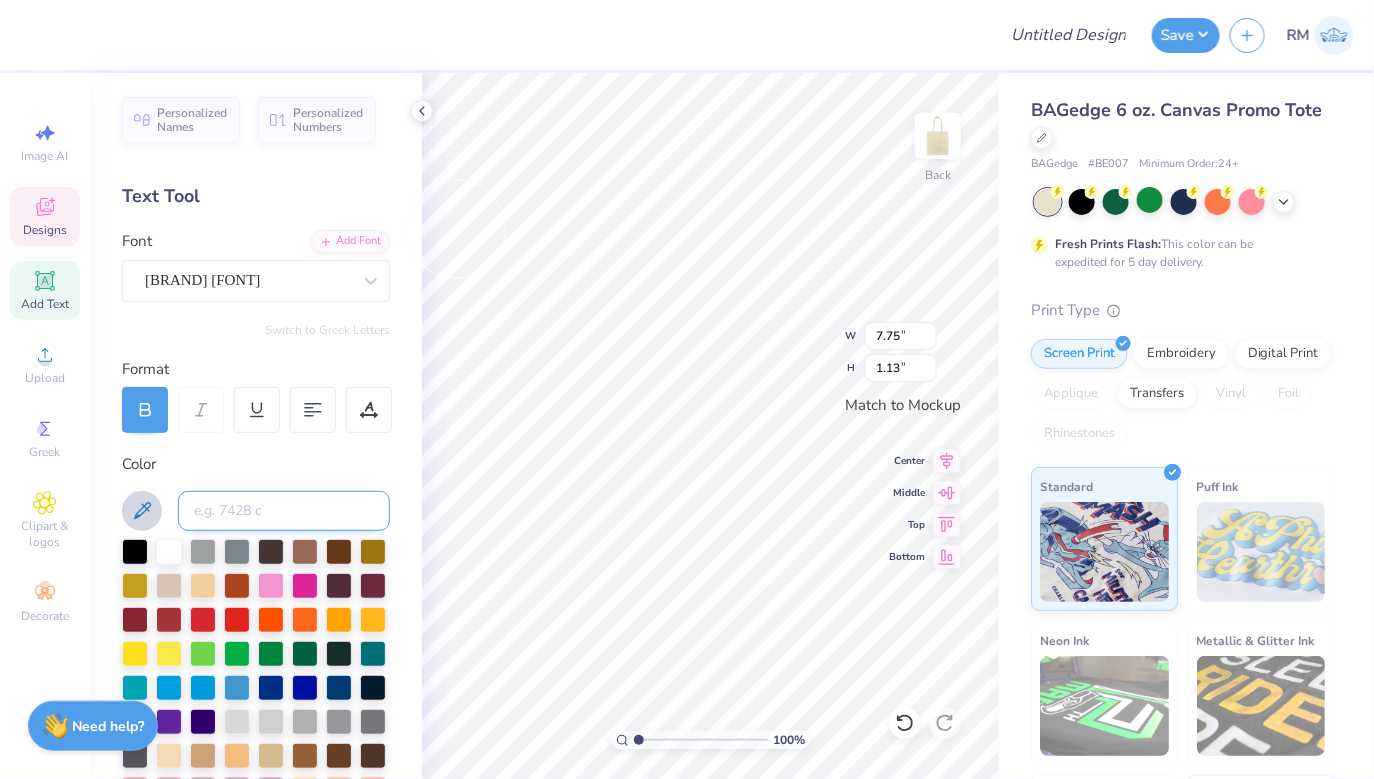 click at bounding box center [284, 511] 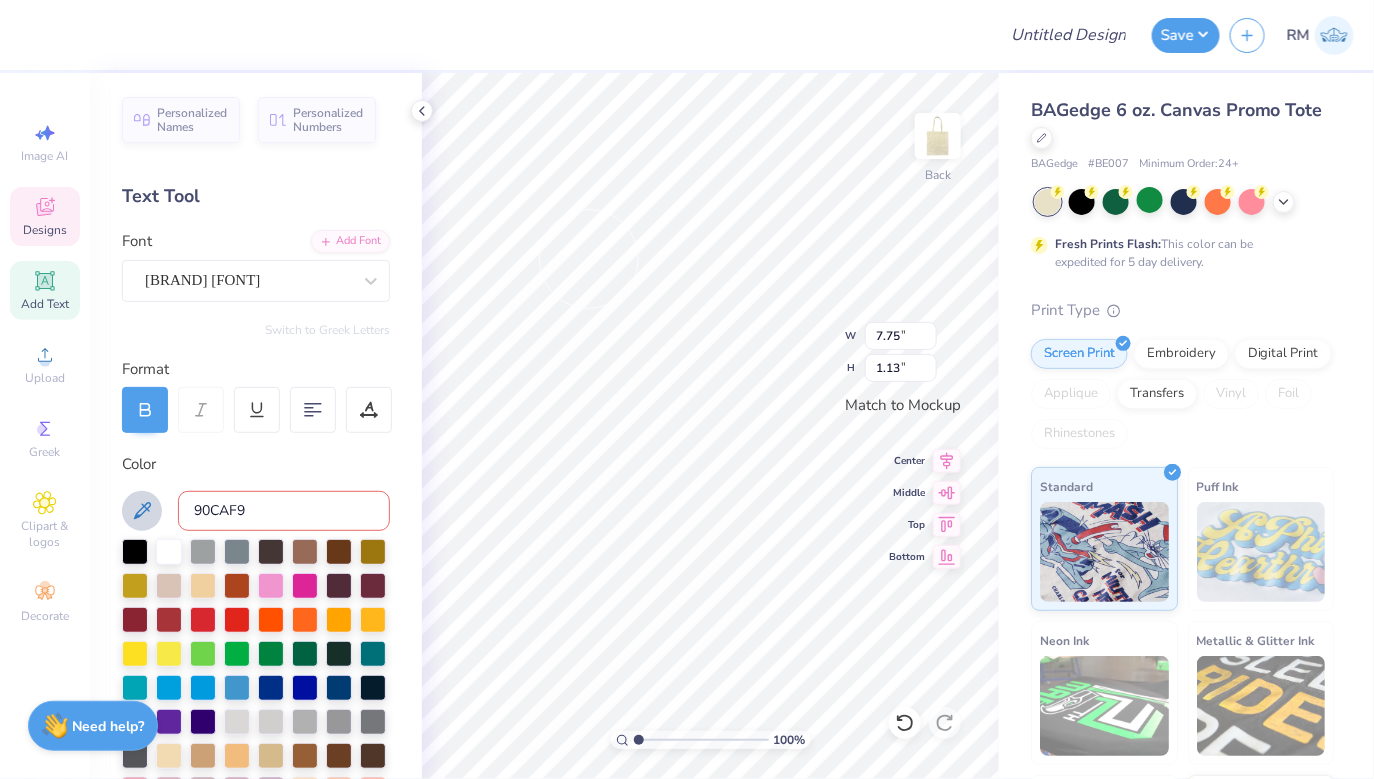 type on "90CAF9" 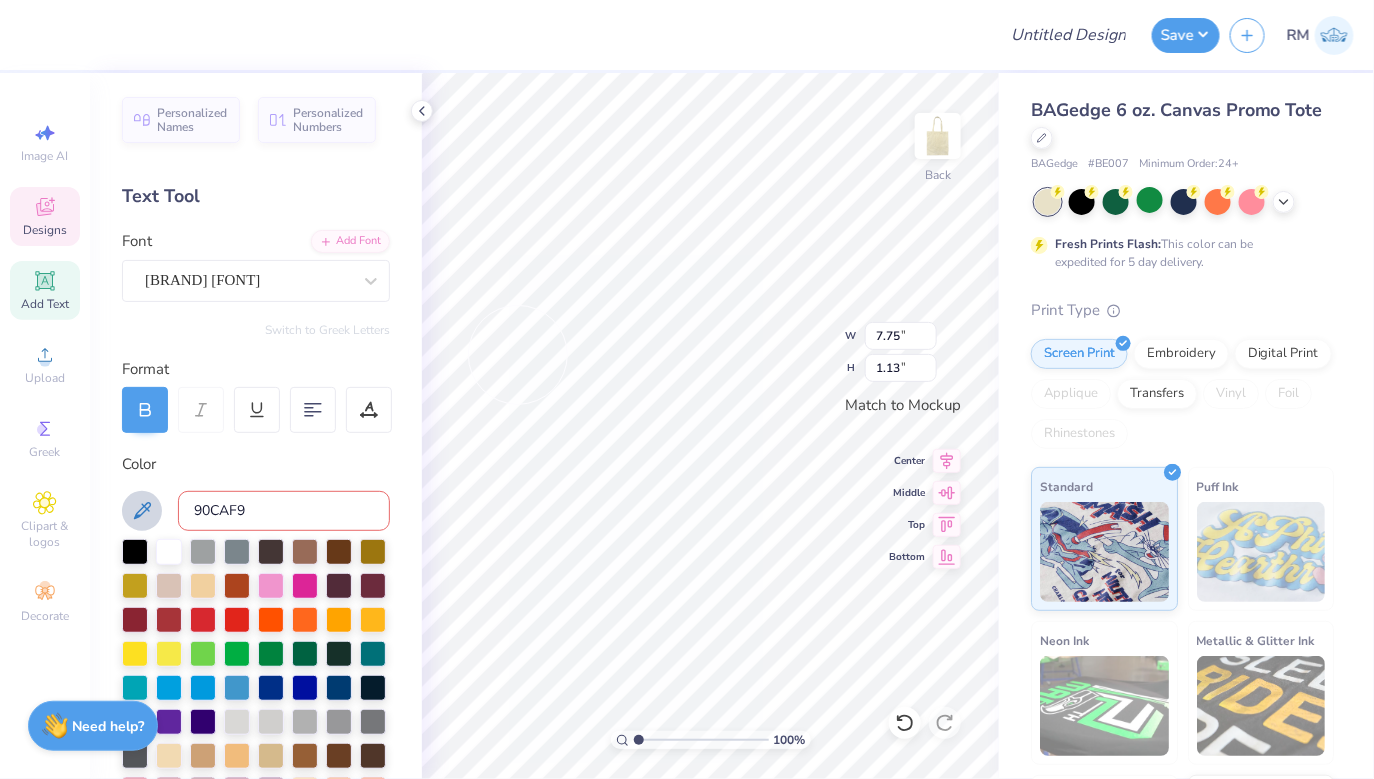scroll, scrollTop: 0, scrollLeft: 0, axis: both 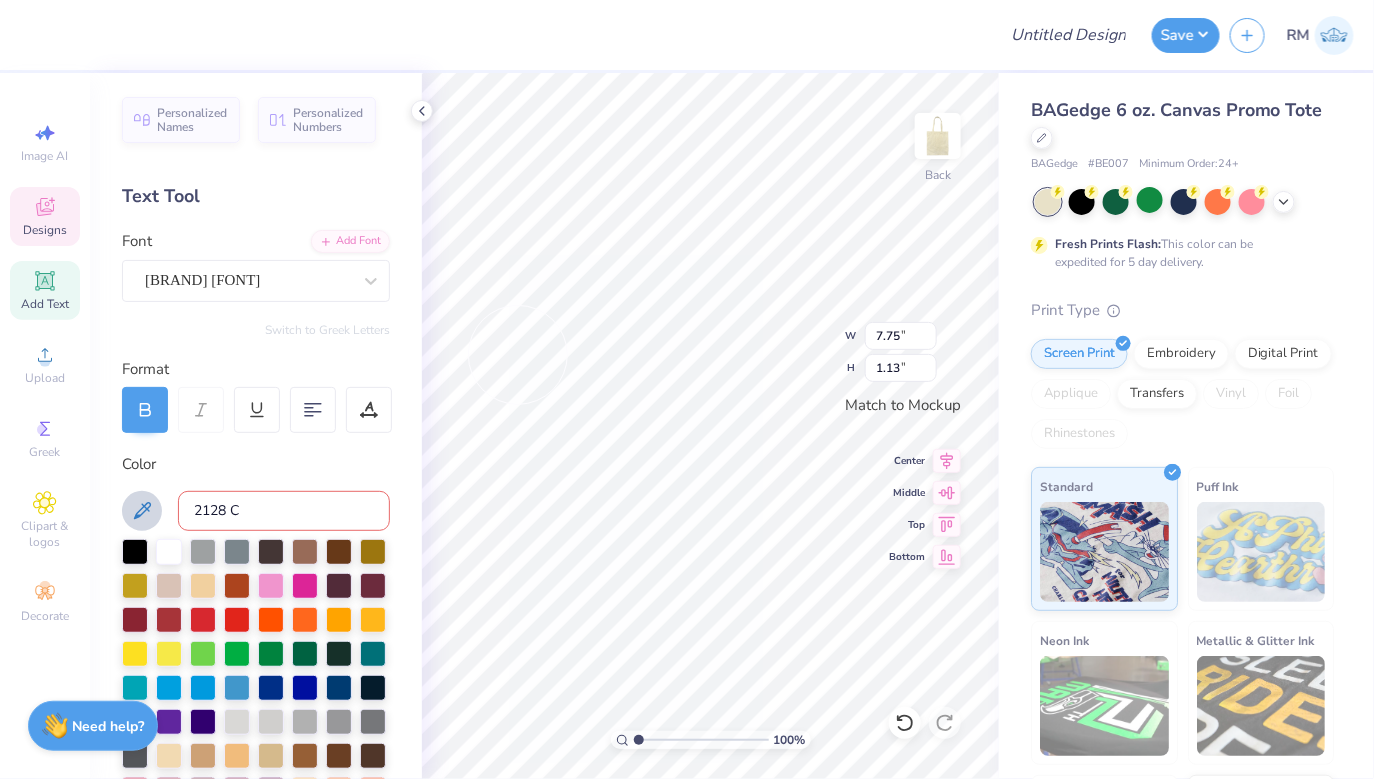 click on "2128 C" at bounding box center [284, 511] 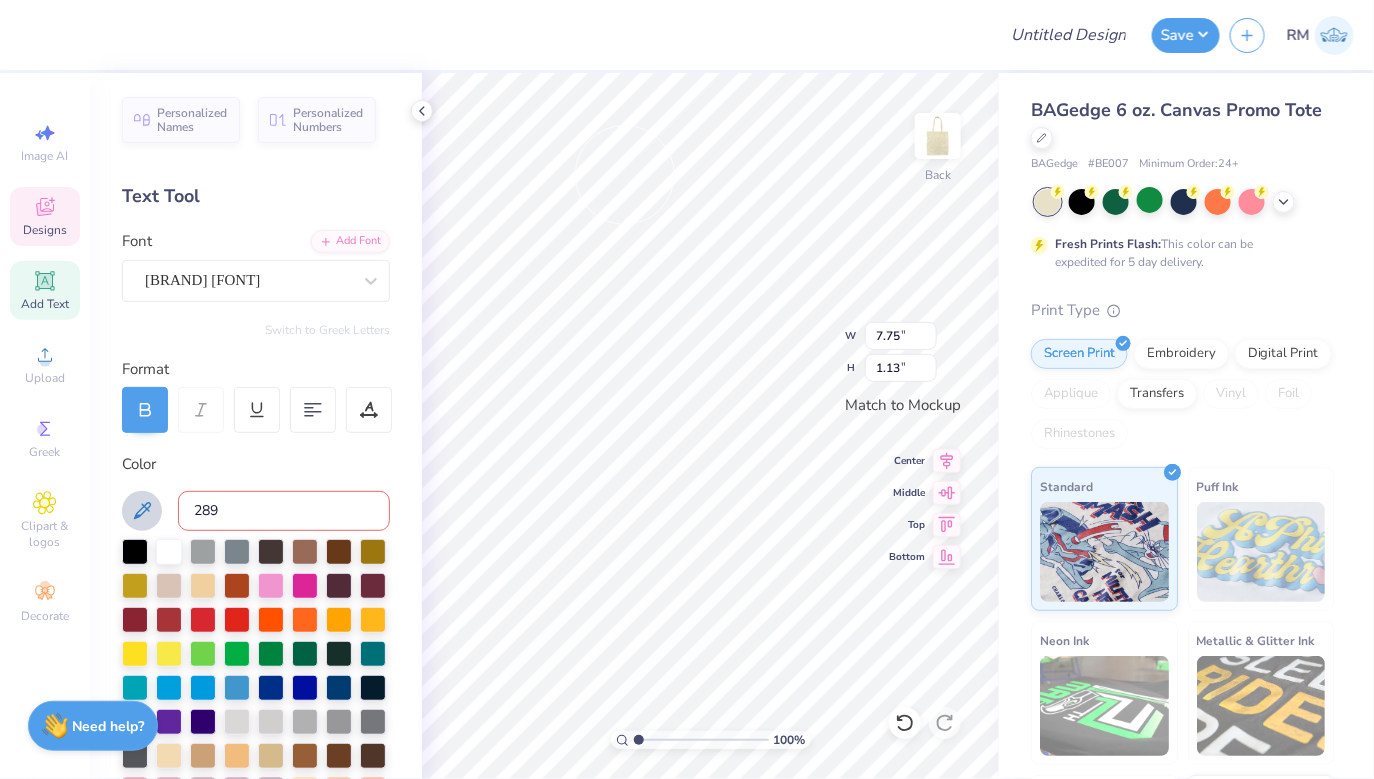 type on "289" 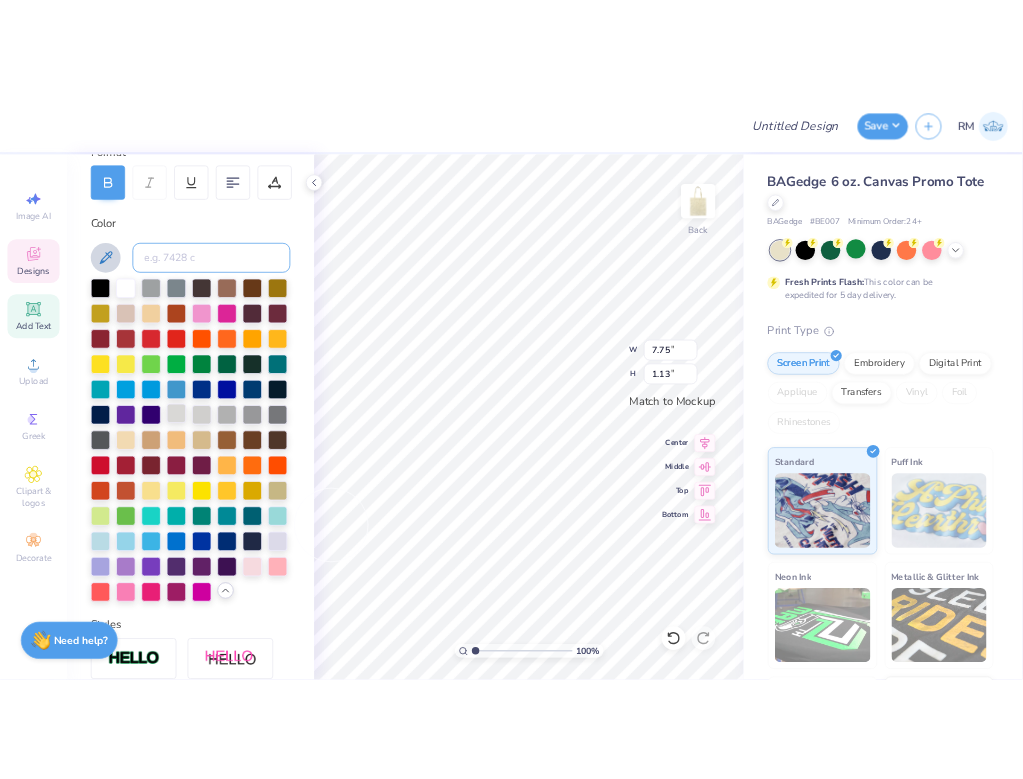 scroll, scrollTop: 300, scrollLeft: 0, axis: vertical 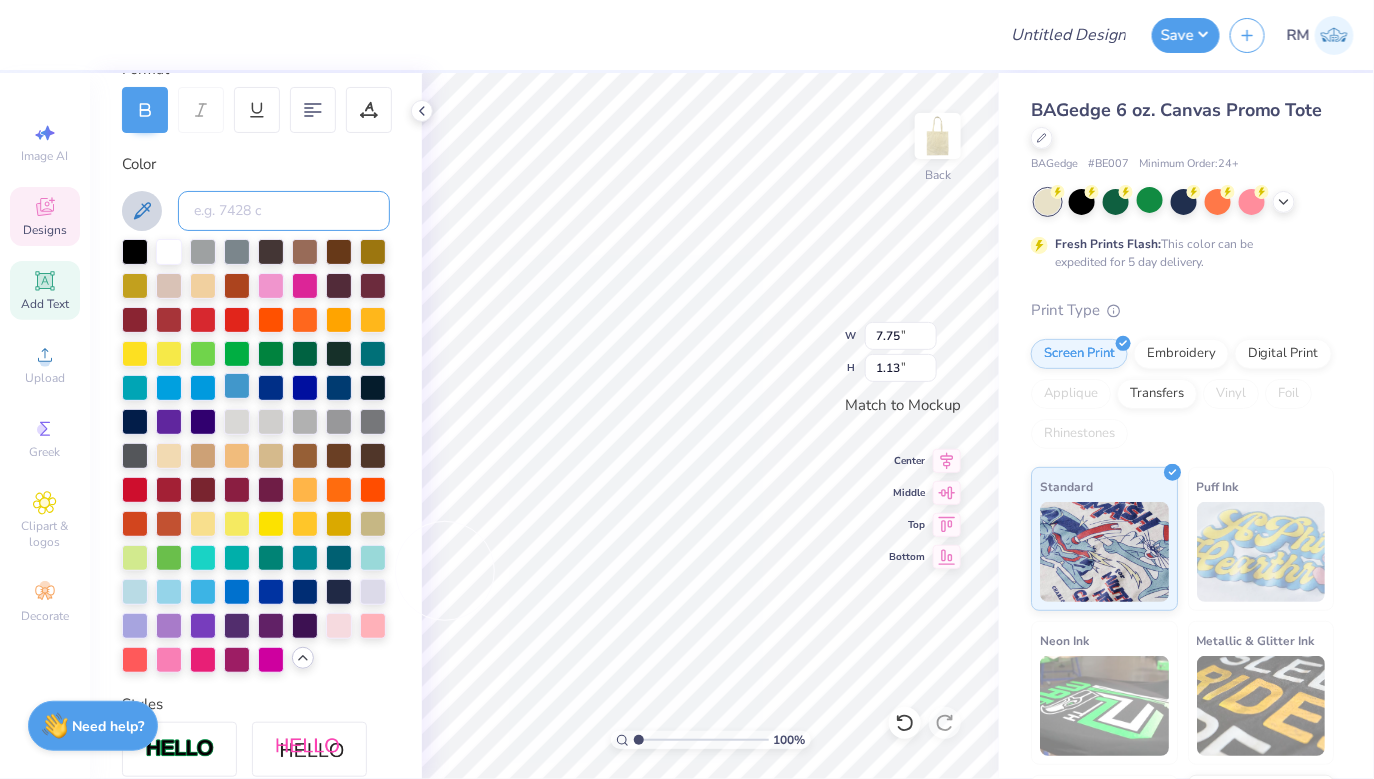 type 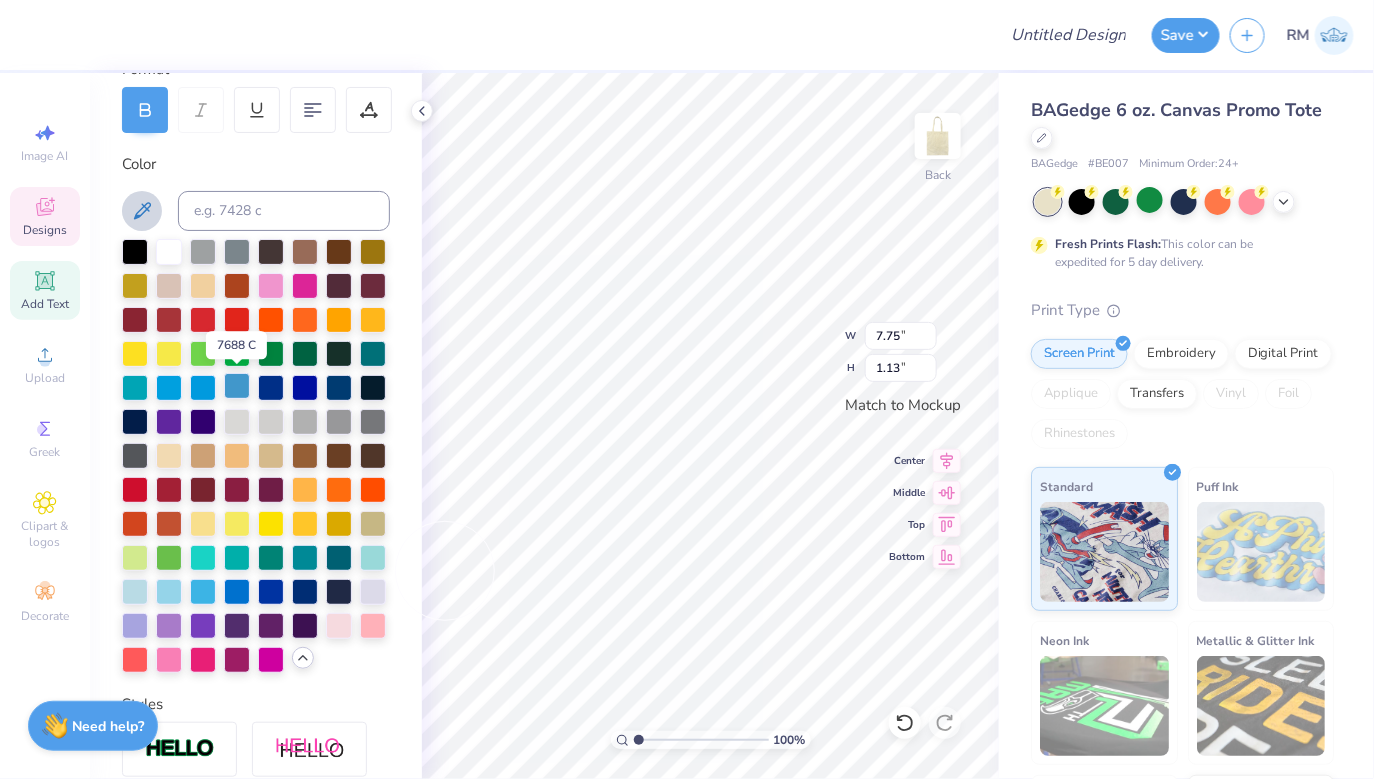 click at bounding box center (237, 386) 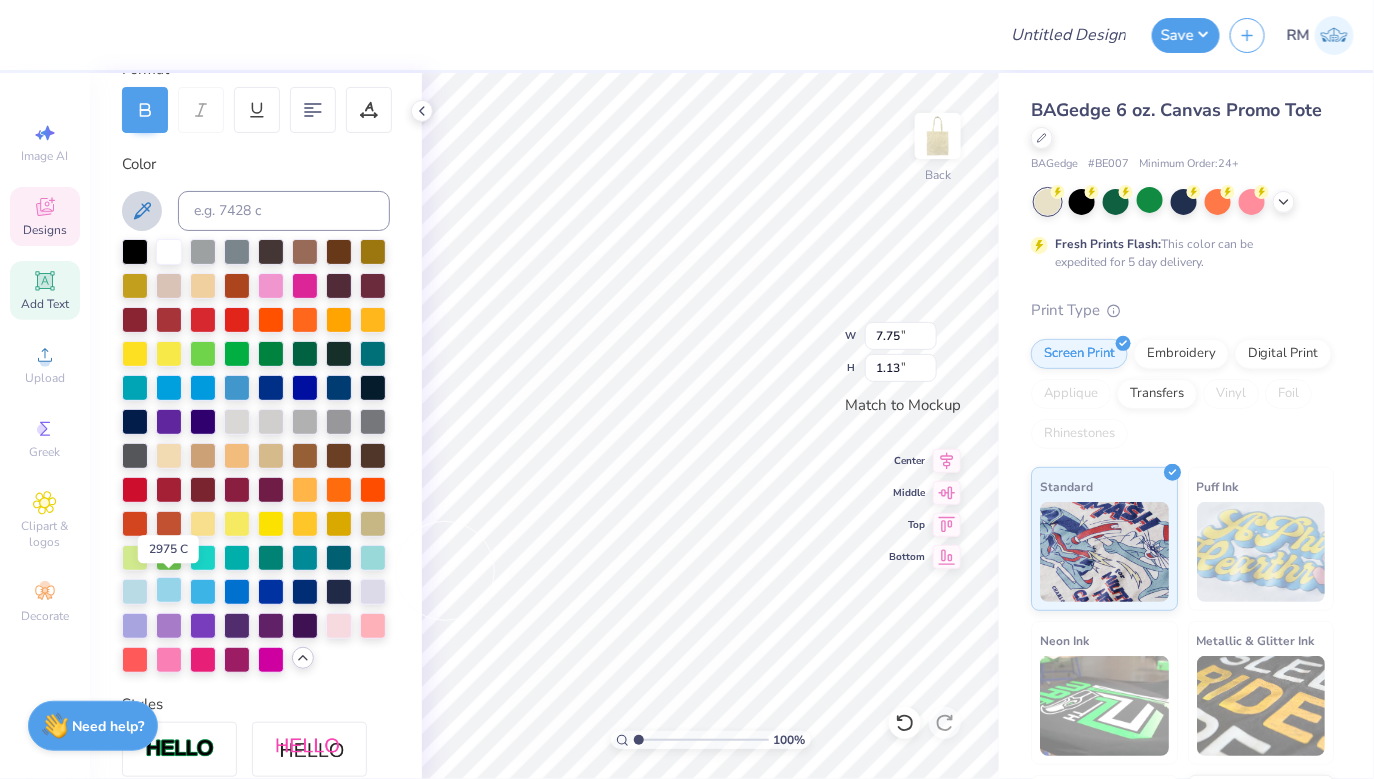 click at bounding box center (169, 590) 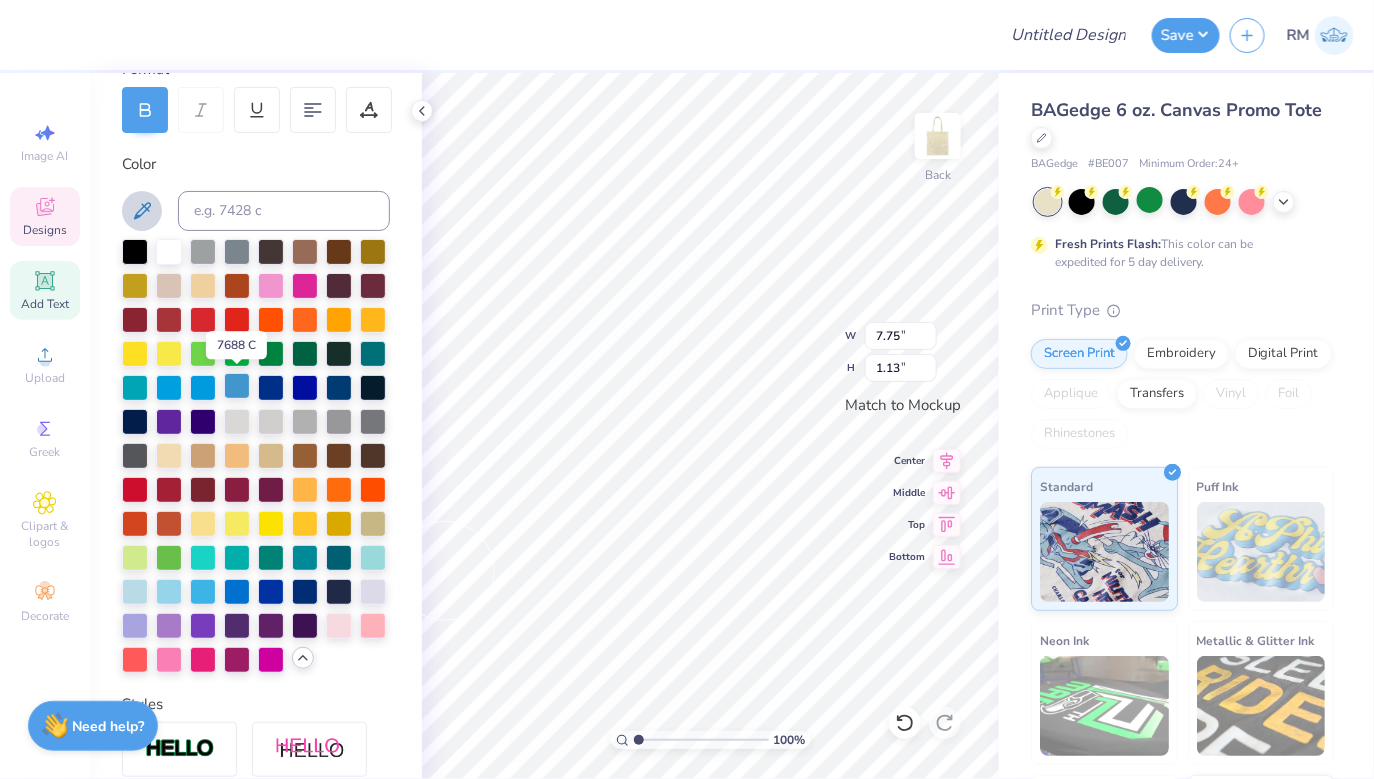 click at bounding box center [237, 386] 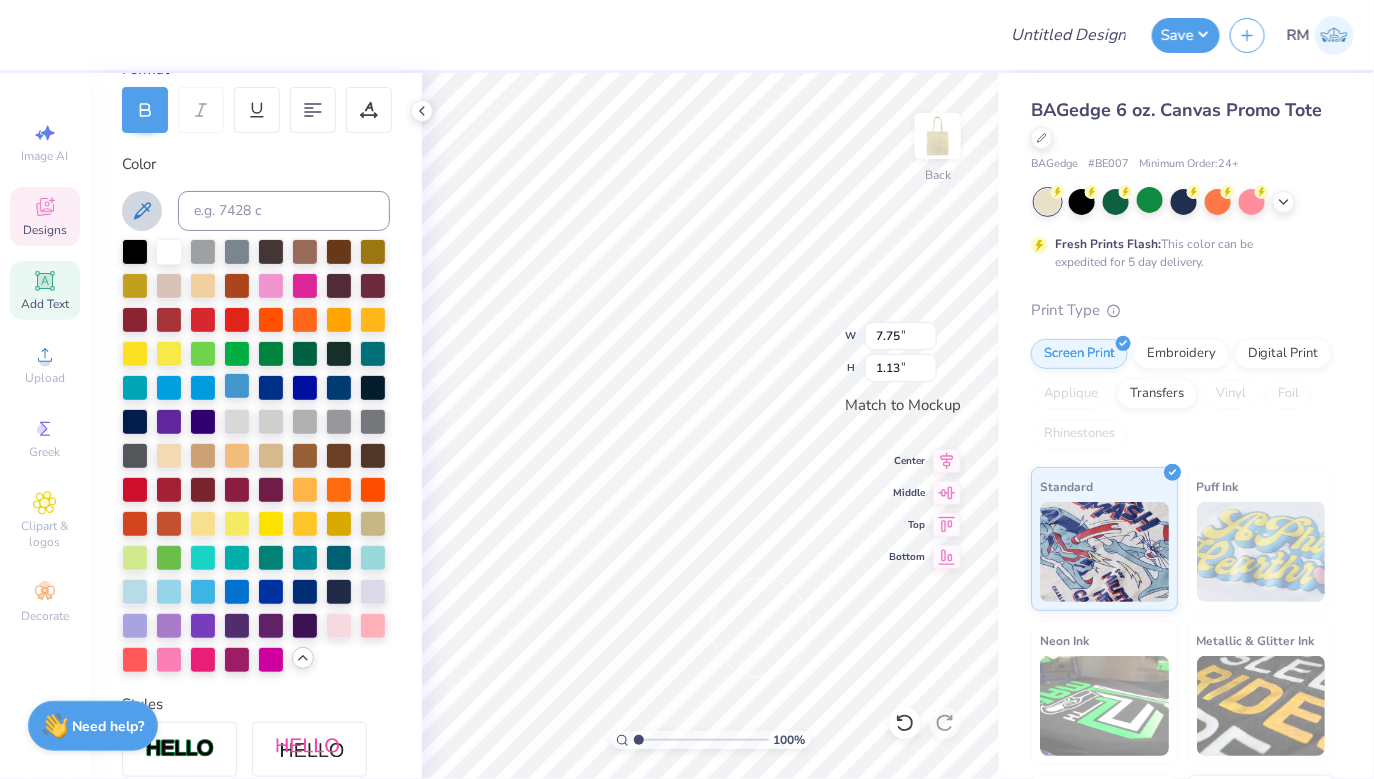 type on "7.74" 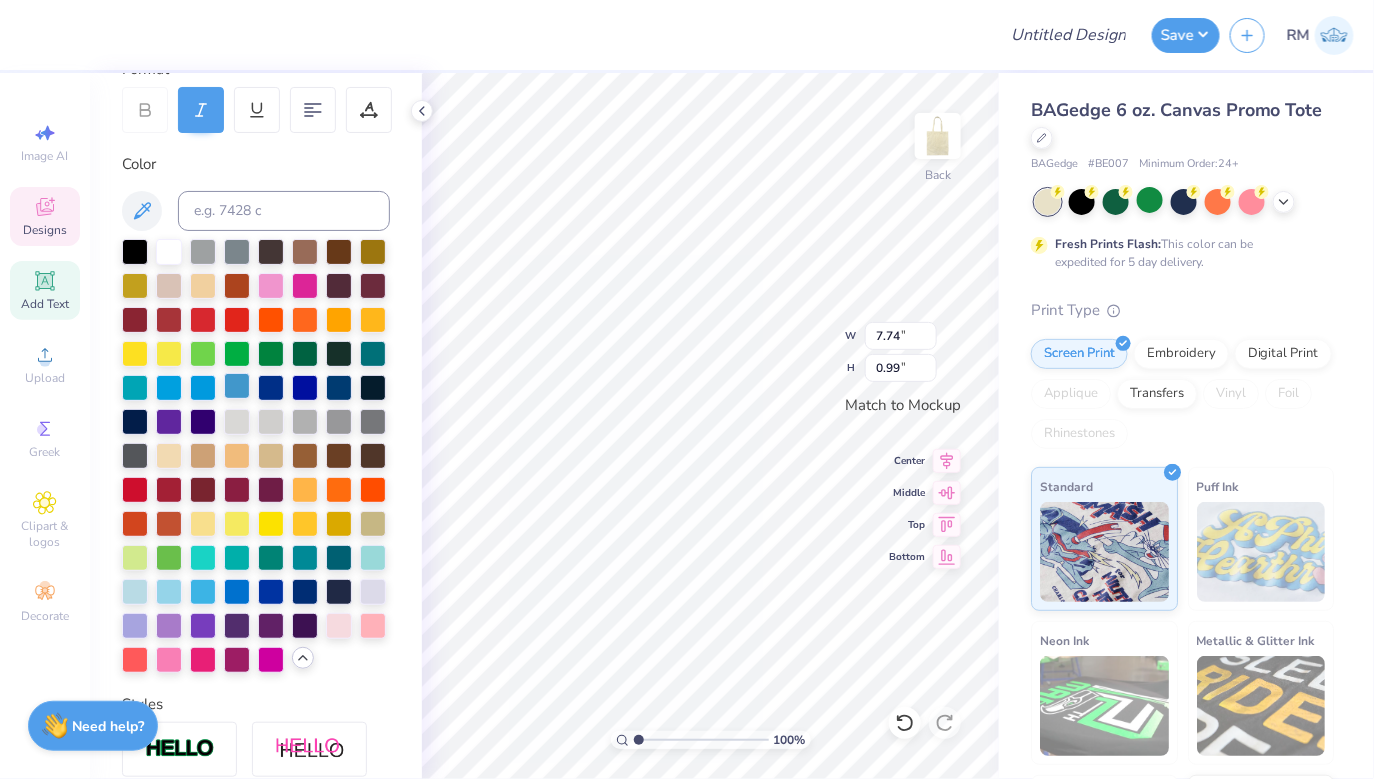 type on "4.69" 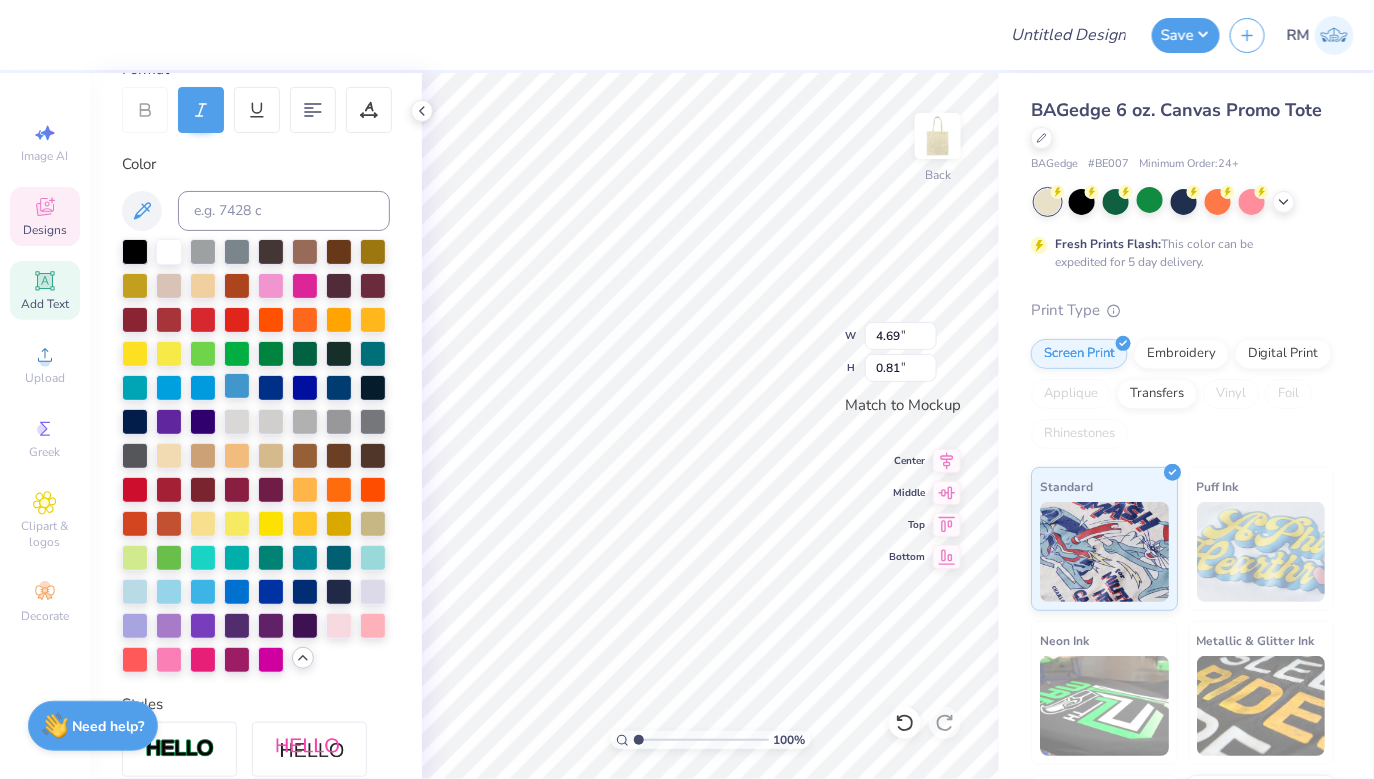 click at bounding box center [237, 386] 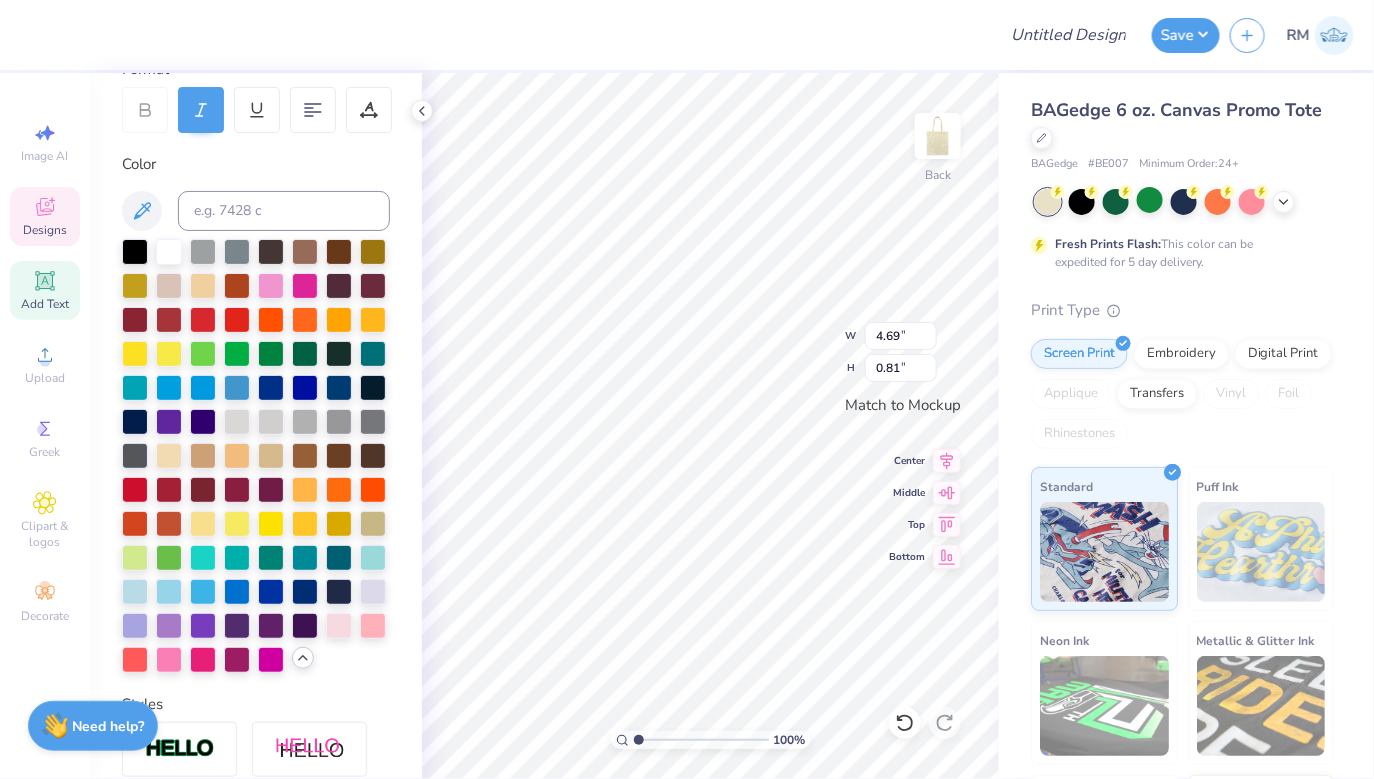 type on "1.49" 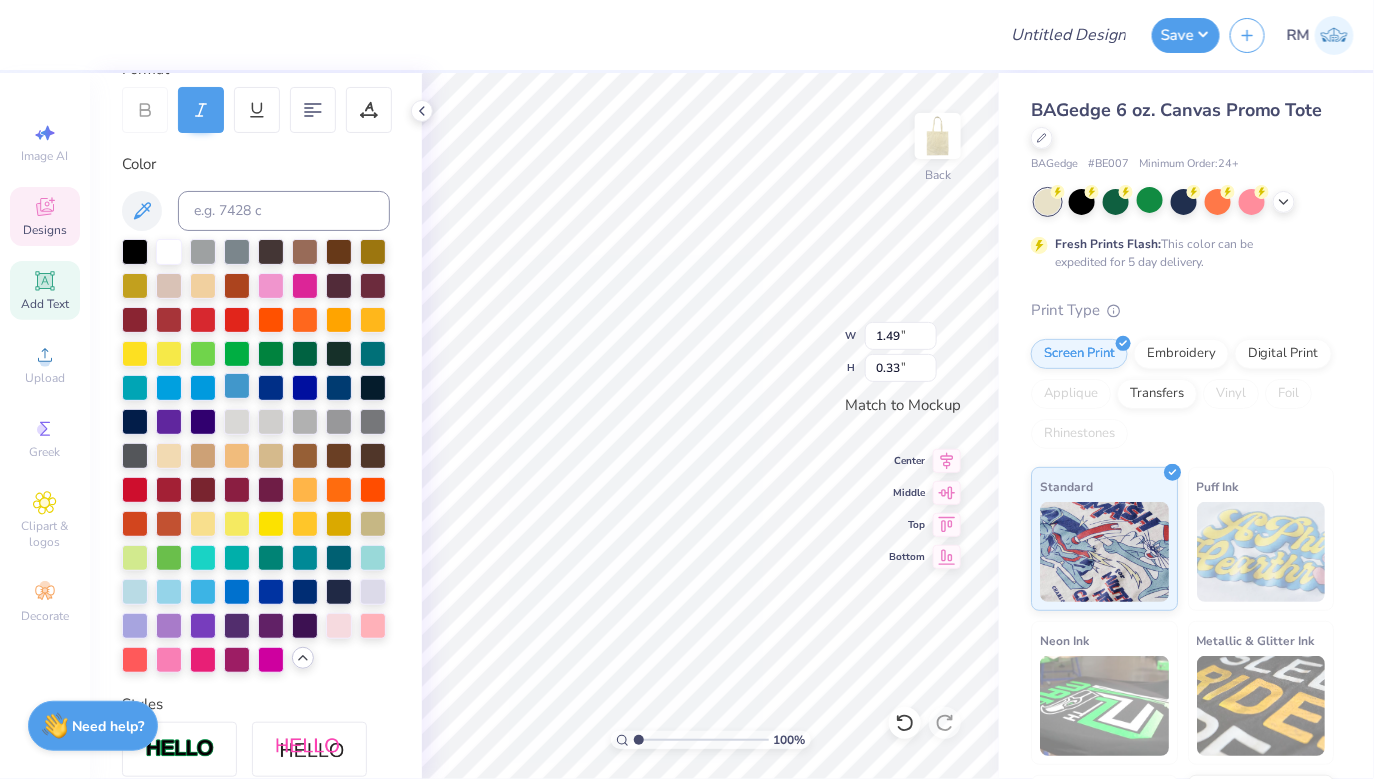 click at bounding box center (237, 386) 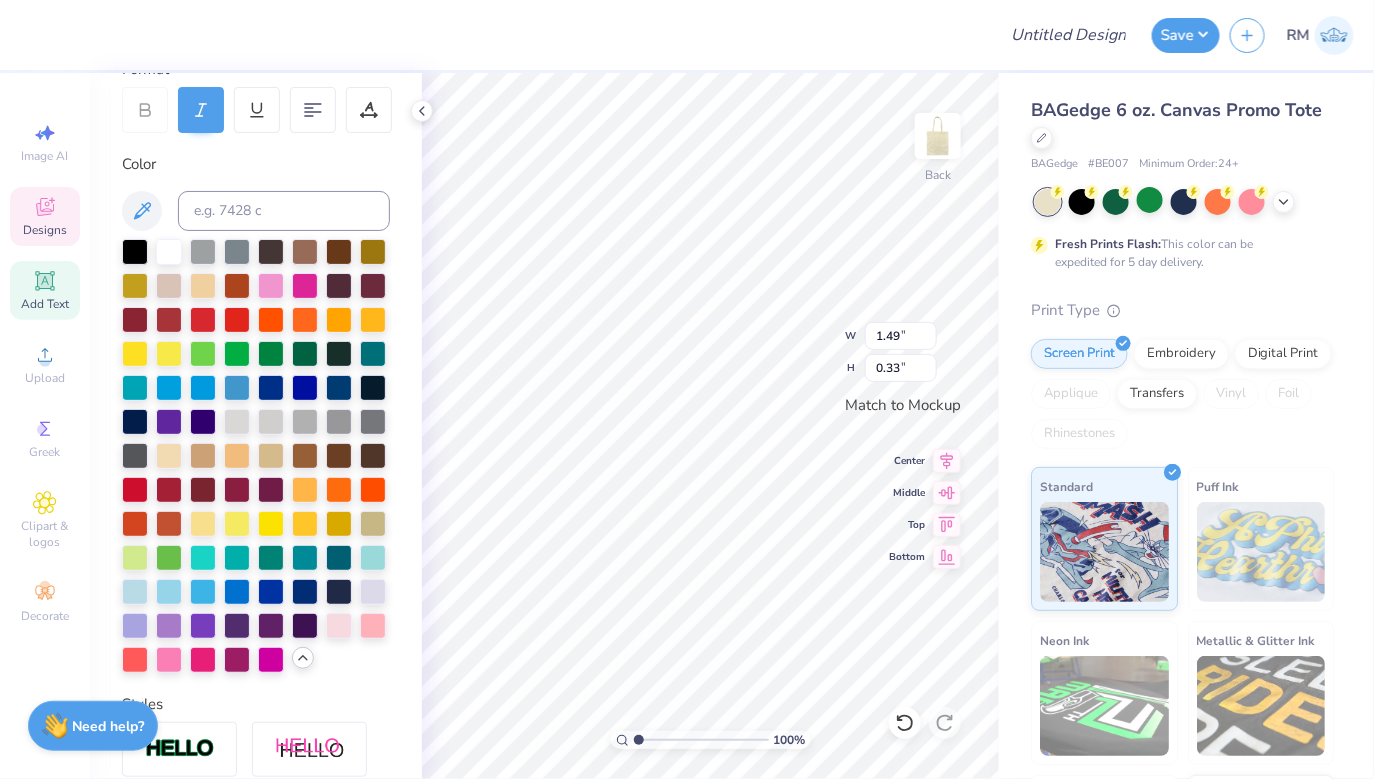 type on "0.31" 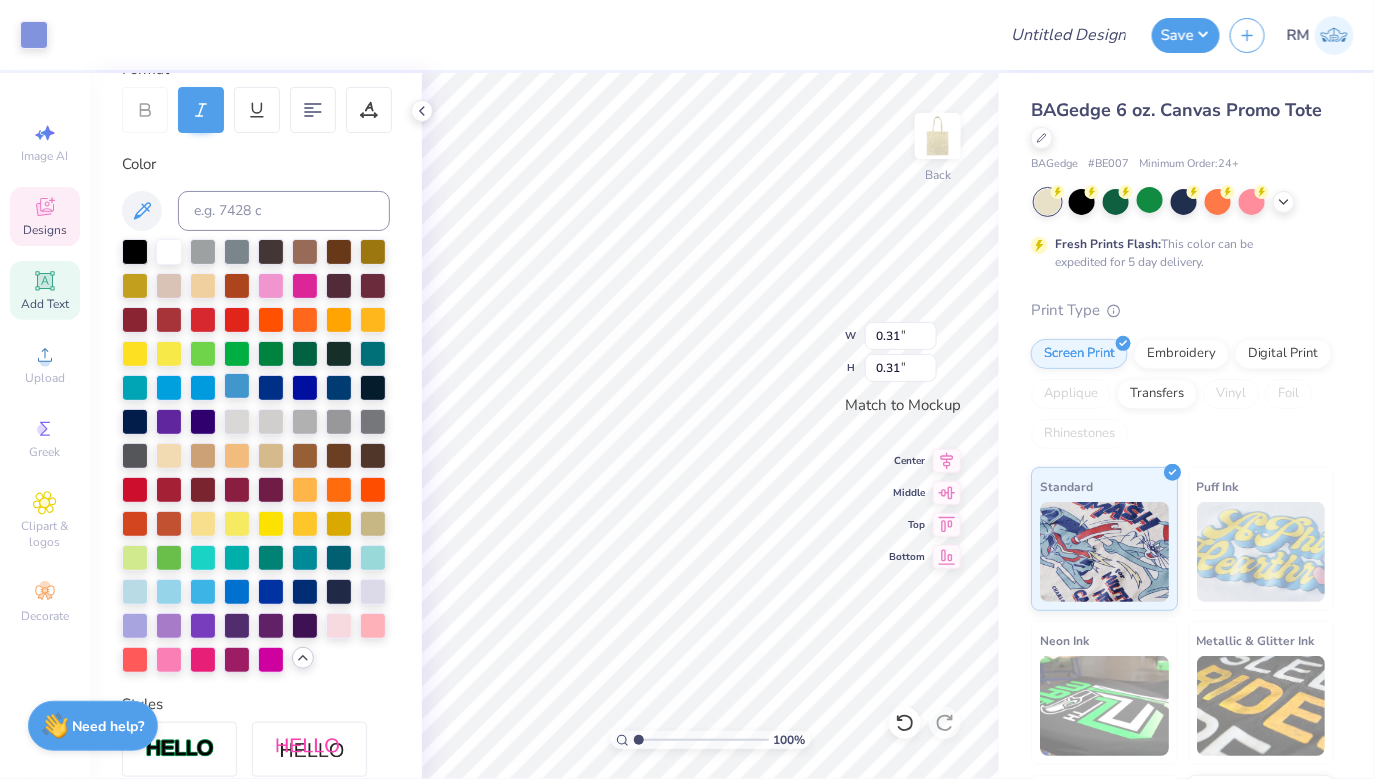 click at bounding box center [256, 456] 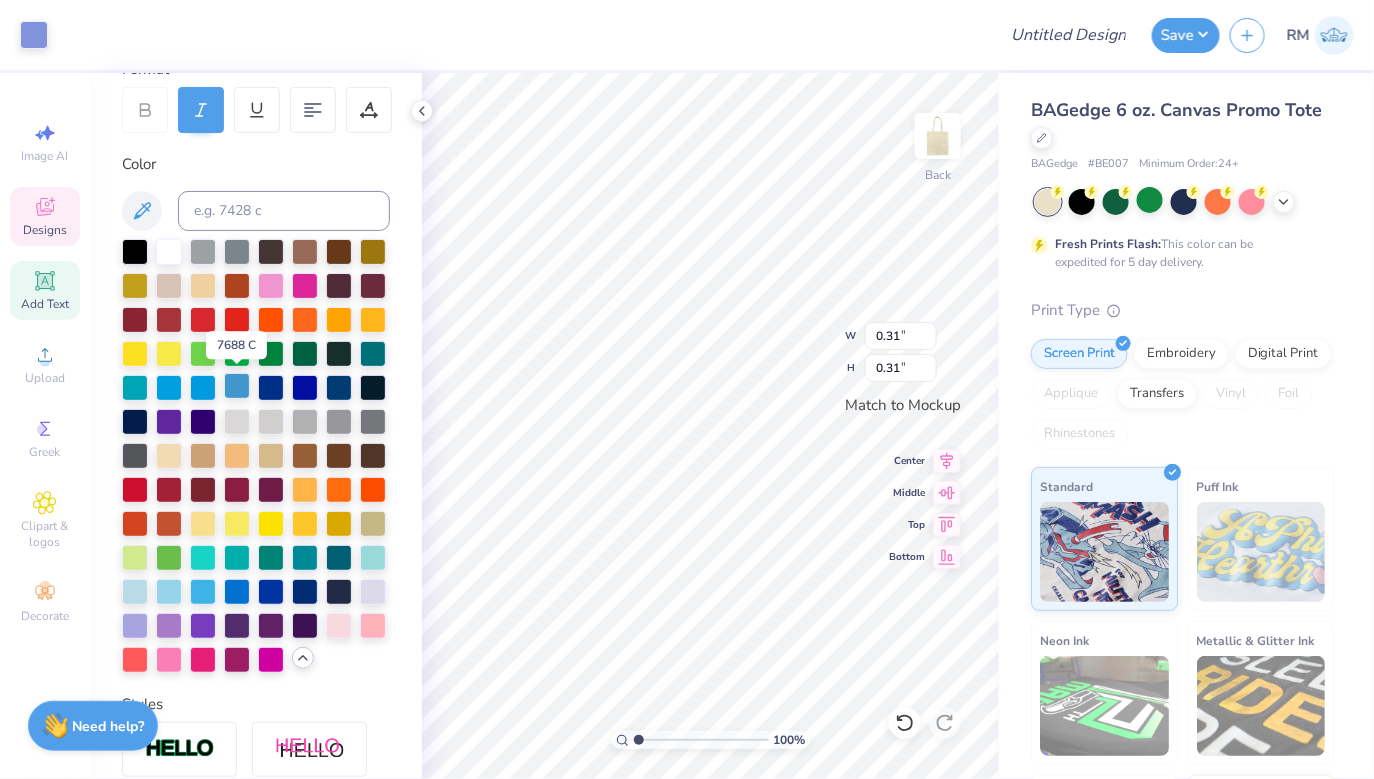 click at bounding box center (237, 386) 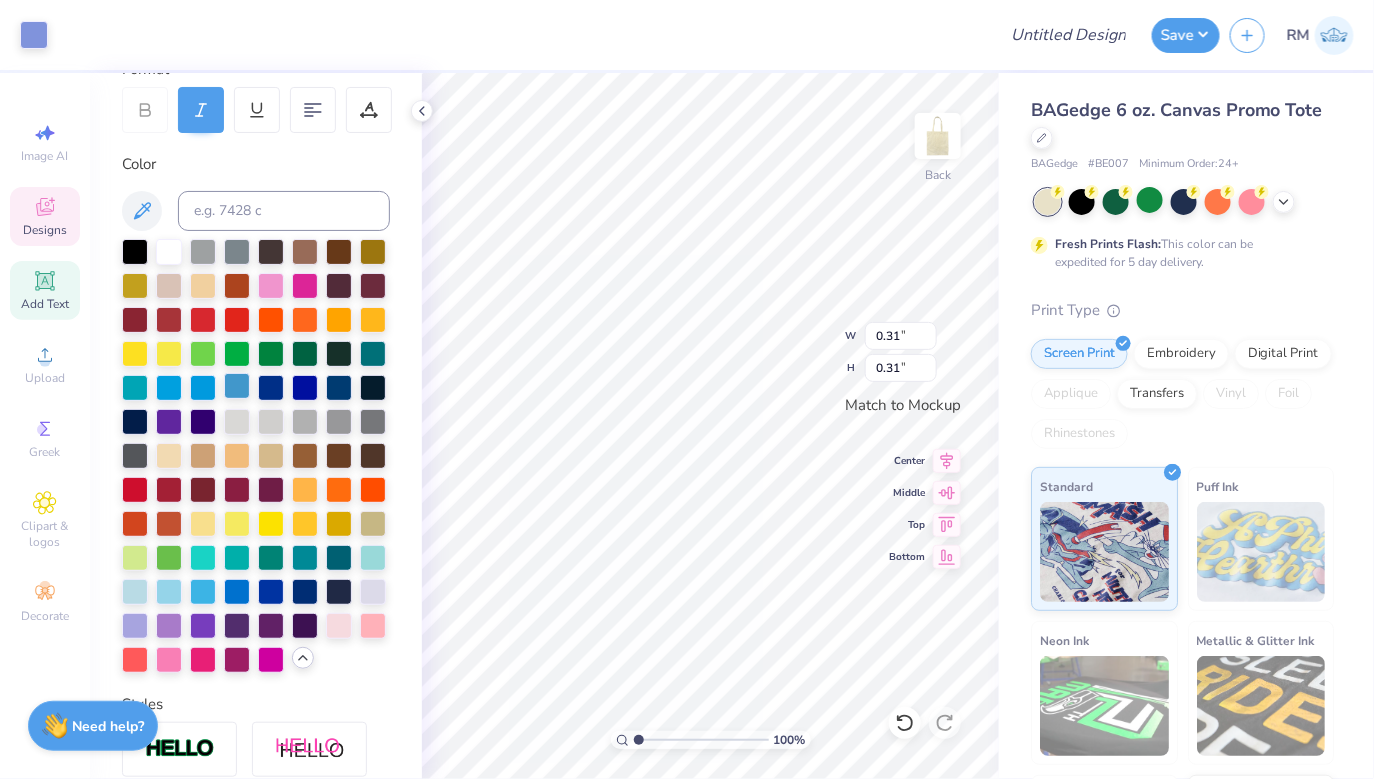 click at bounding box center [237, 386] 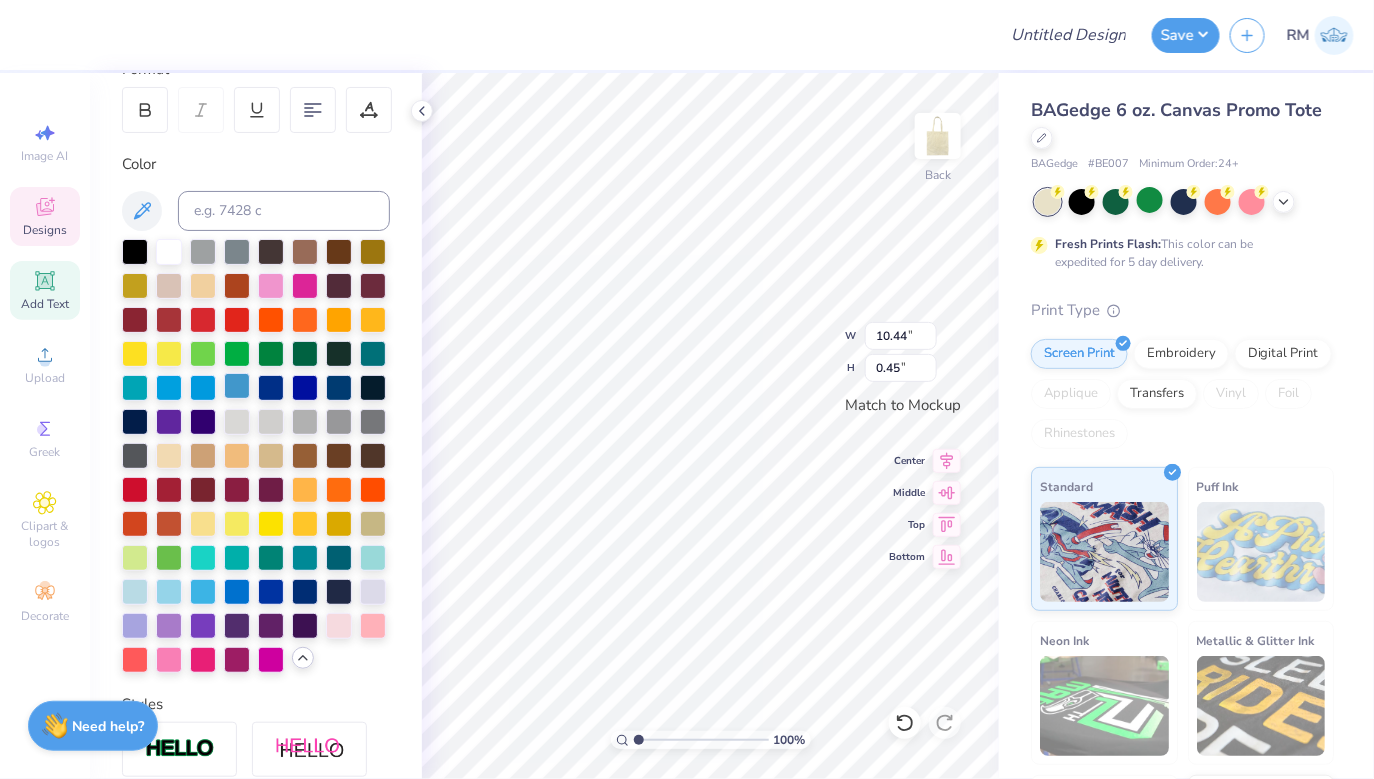 click at bounding box center [237, 386] 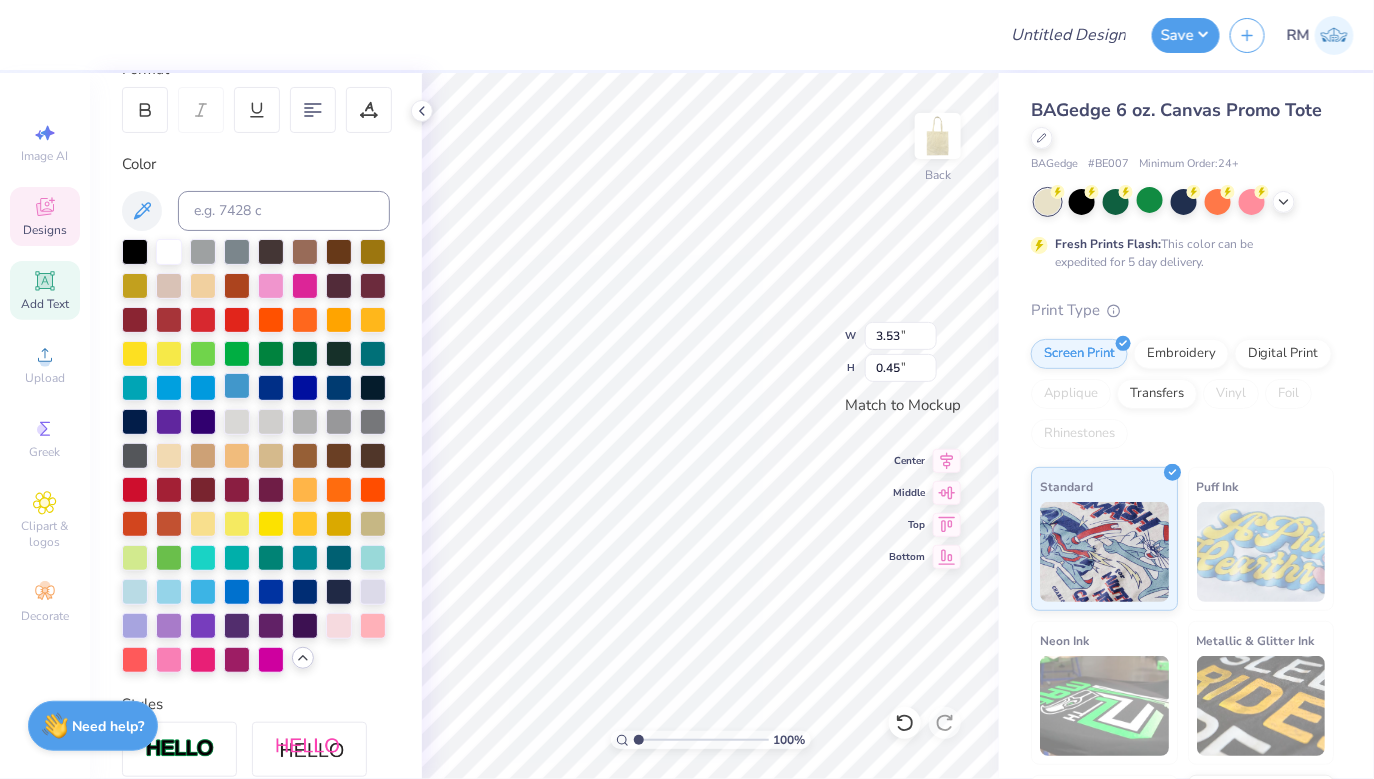 click at bounding box center (237, 386) 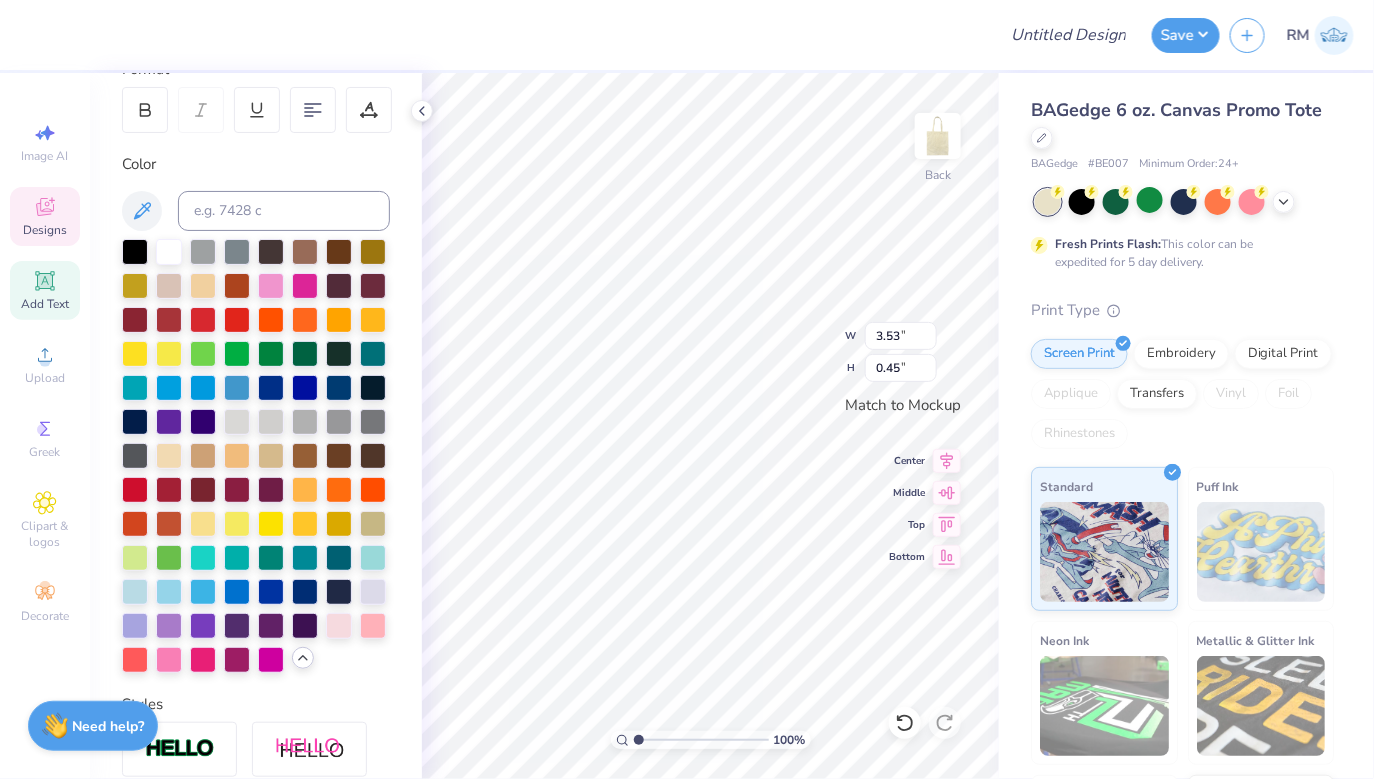 type on "0.31" 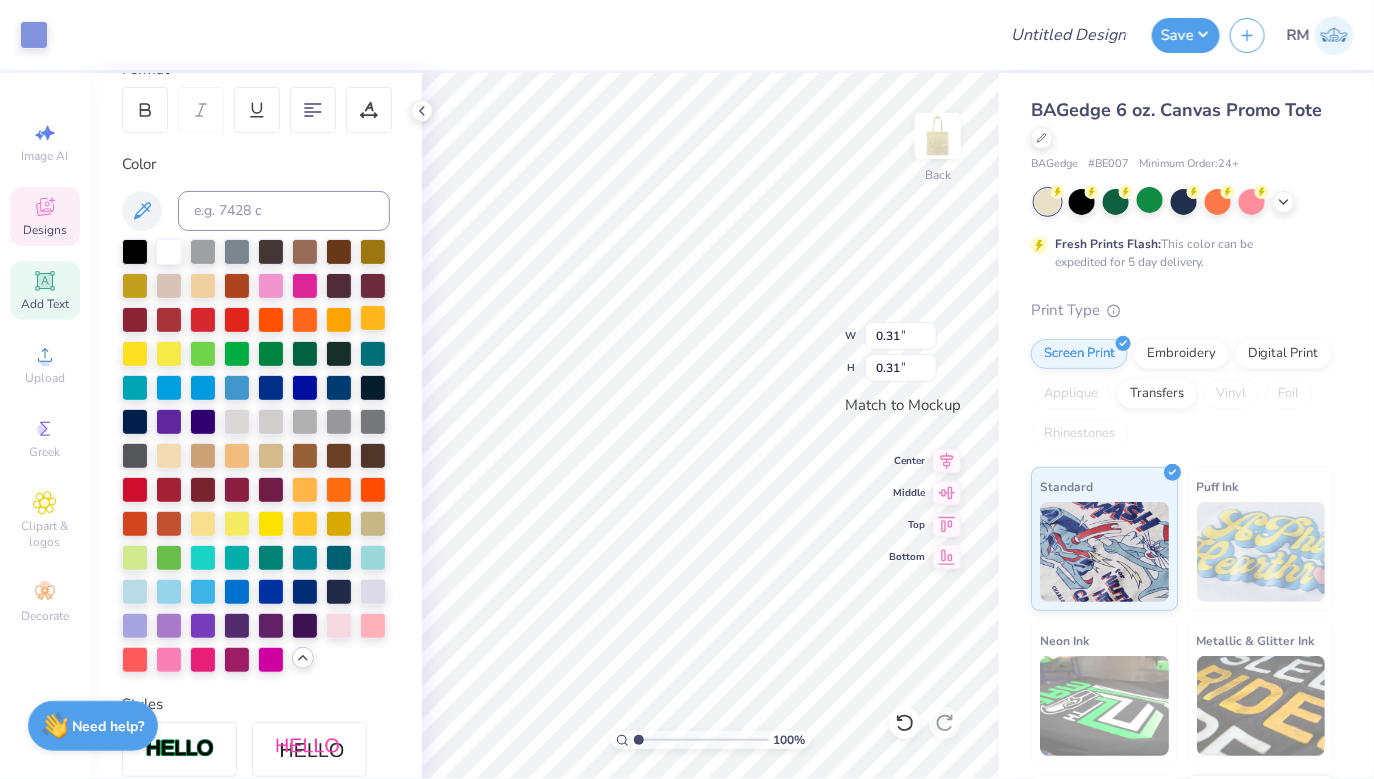 click at bounding box center (237, 388) 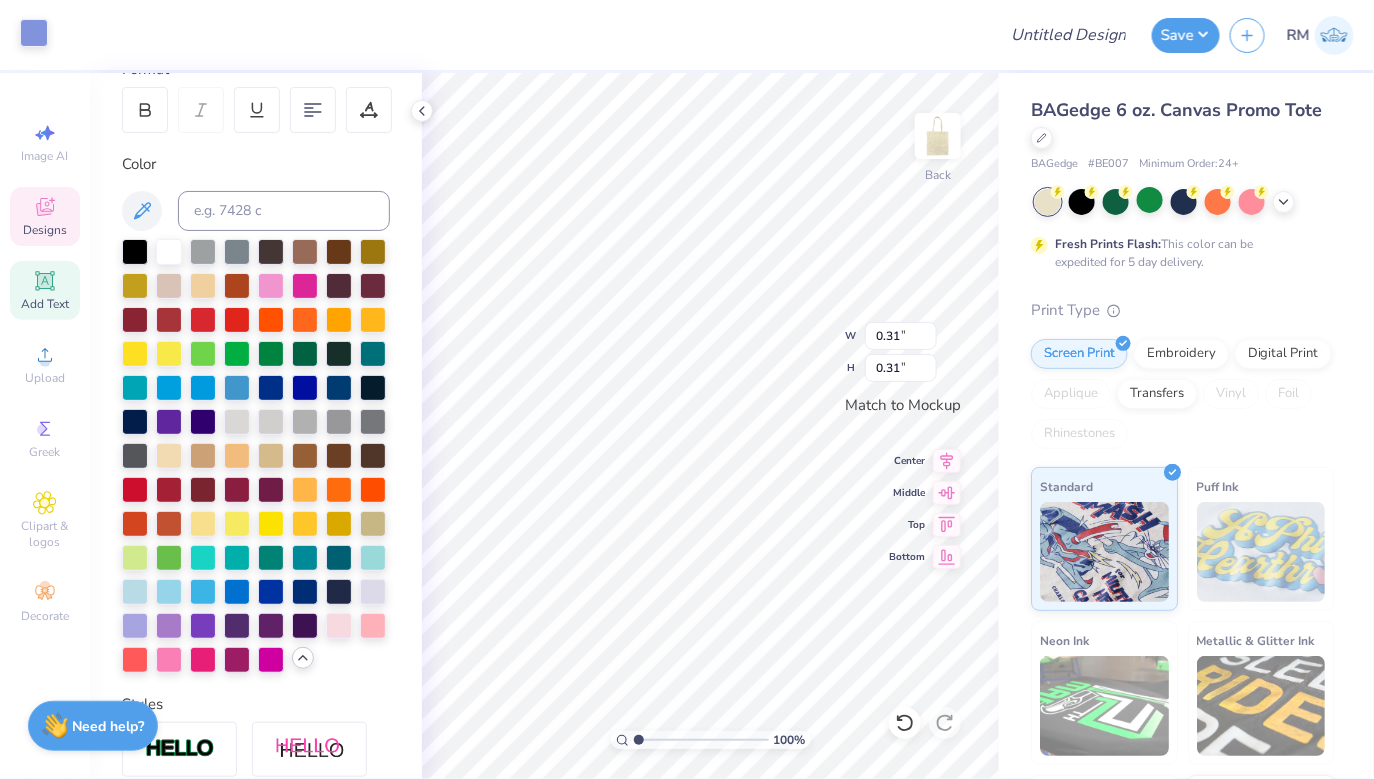 click at bounding box center (34, 33) 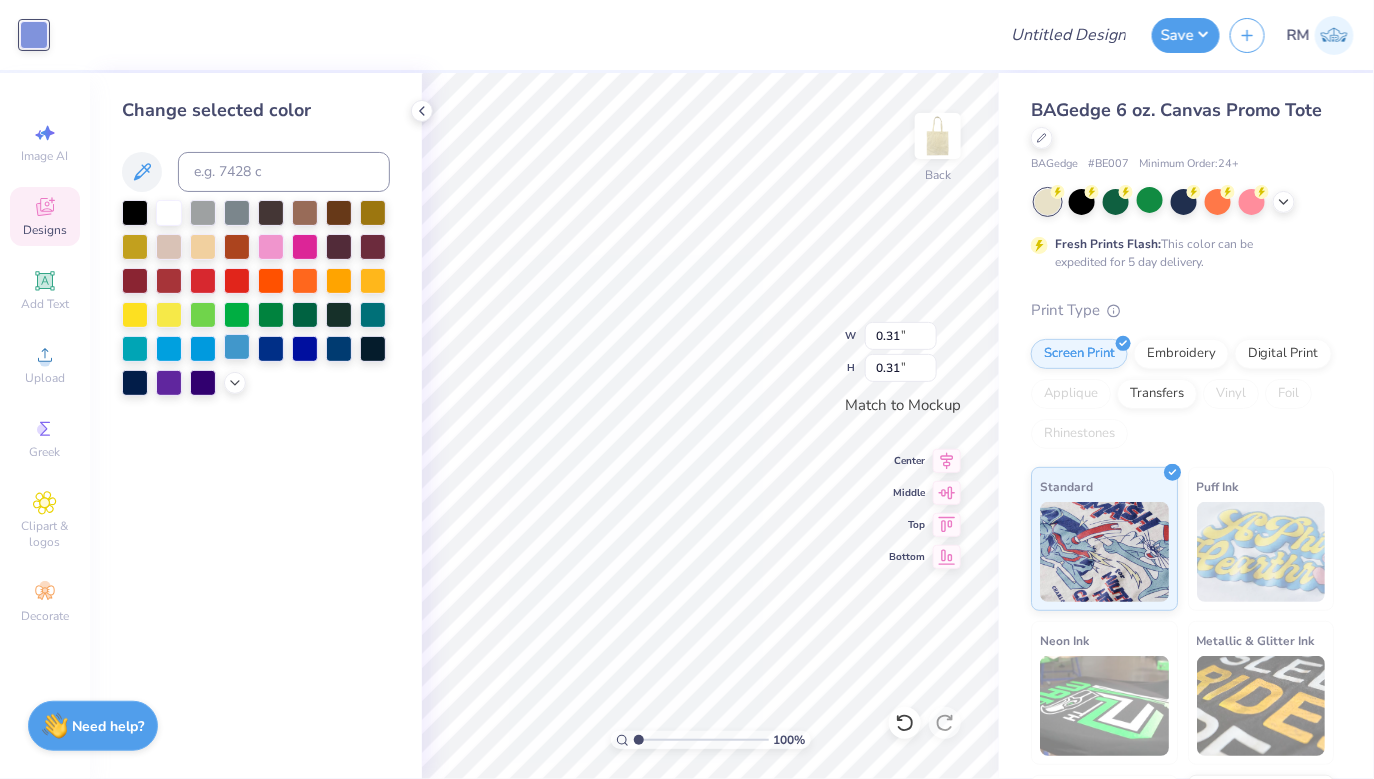 click at bounding box center (237, 347) 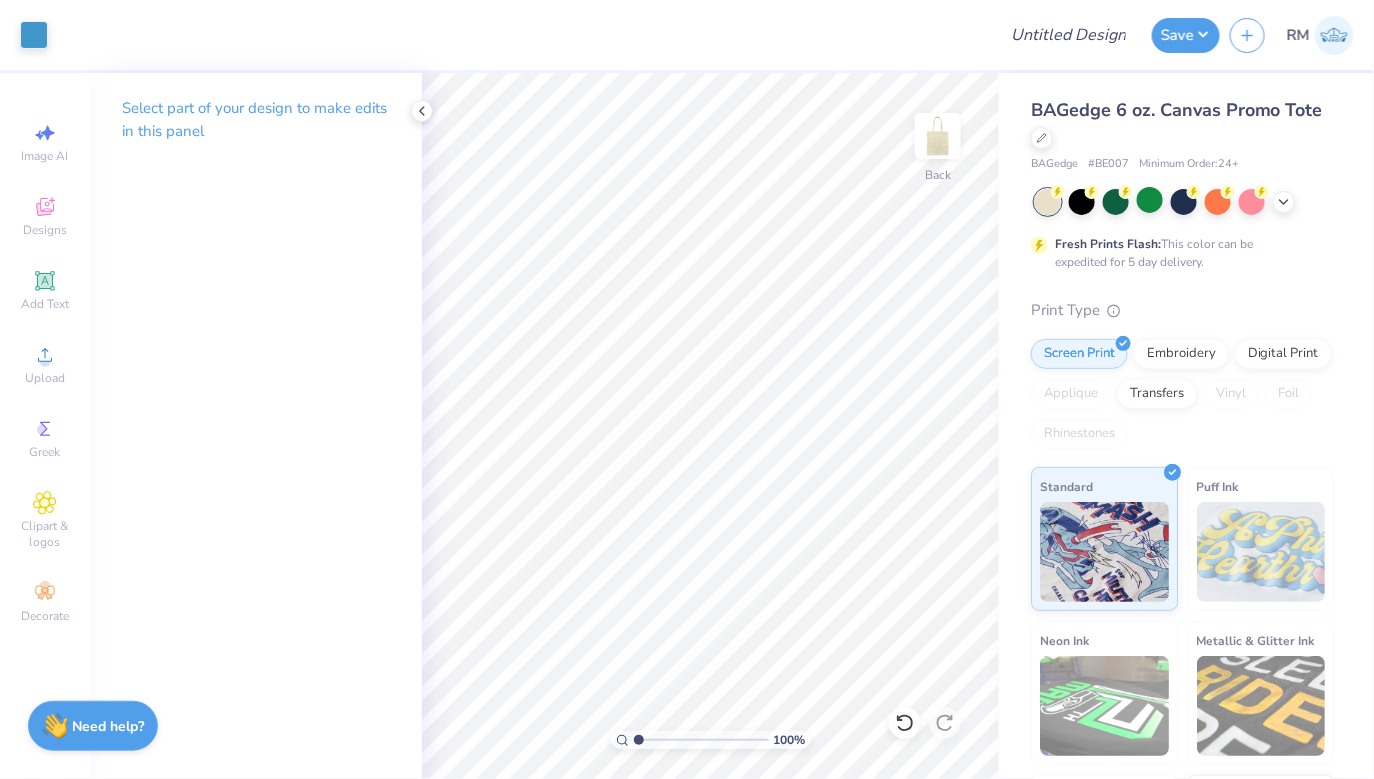 click on "BAGedge 6 oz. Canvas Promo Tote BAGedge # BE007 Minimum Order:  24 +   Fresh Prints Flash:  This color can be expedited for 5 day delivery. Print Type Screen Print Embroidery Digital Print Applique Transfers Vinyl Foil Rhinestones Standard Puff Ink Neon Ink Metallic & Glitter Ink Glow in the Dark Ink Water based Ink" at bounding box center (1186, 496) 